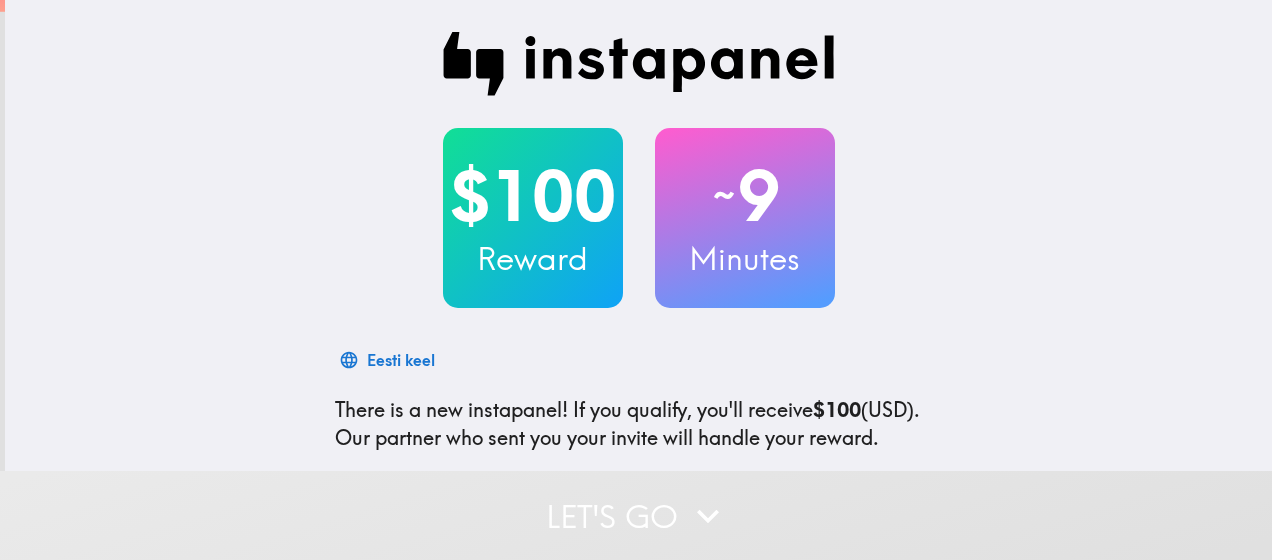 scroll, scrollTop: 0, scrollLeft: 0, axis: both 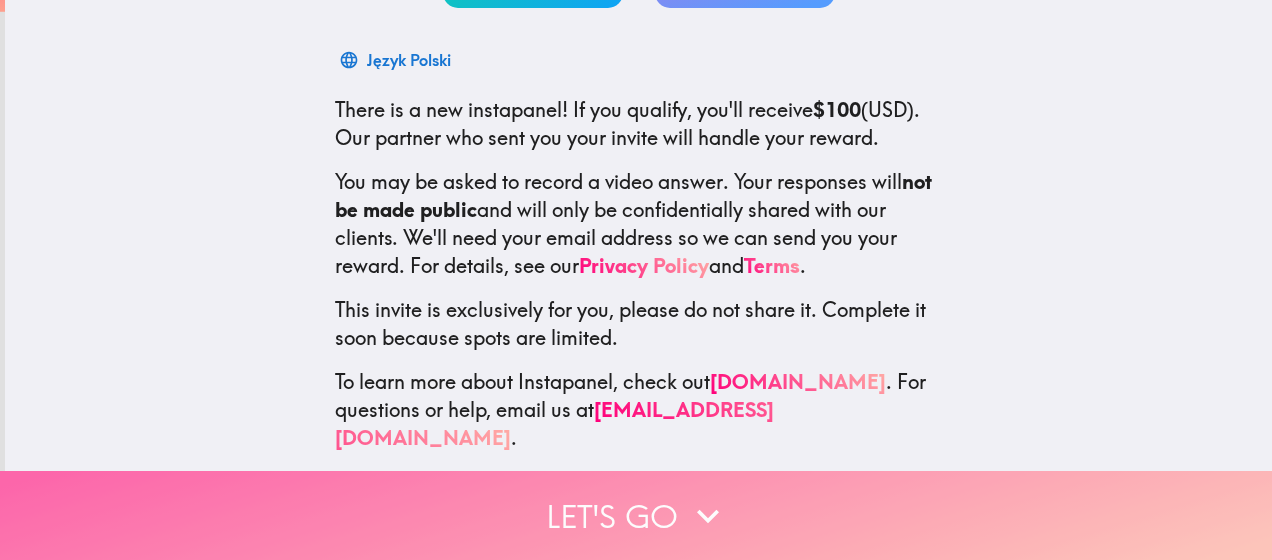 click on "Let's go" at bounding box center [636, 515] 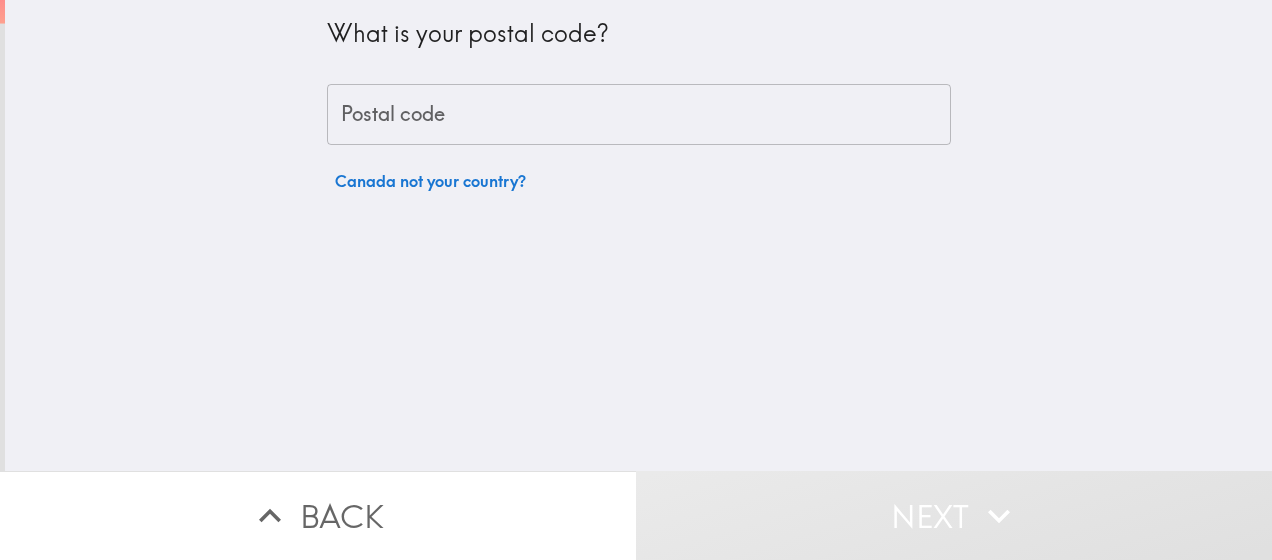 scroll, scrollTop: 0, scrollLeft: 0, axis: both 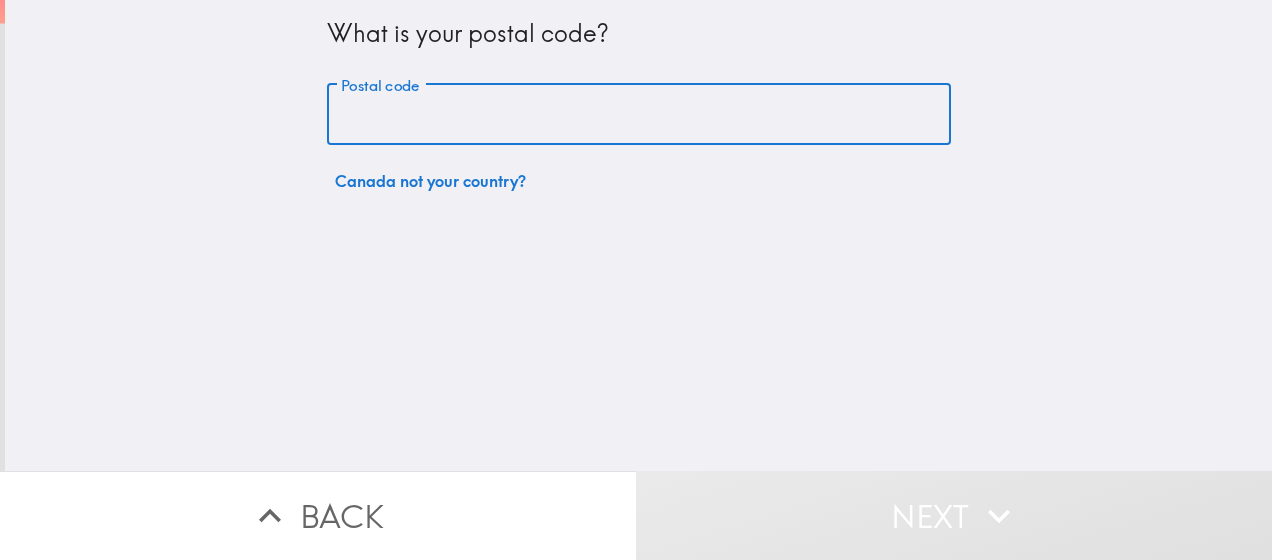 click on "Postal code" at bounding box center [639, 115] 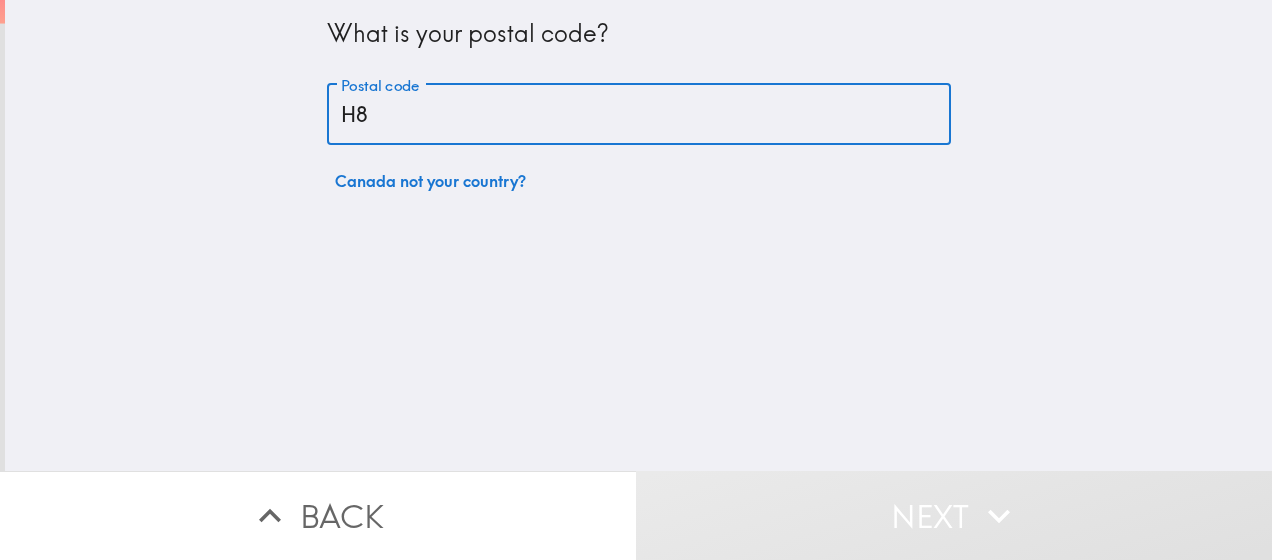 type on "H8T 2E9" 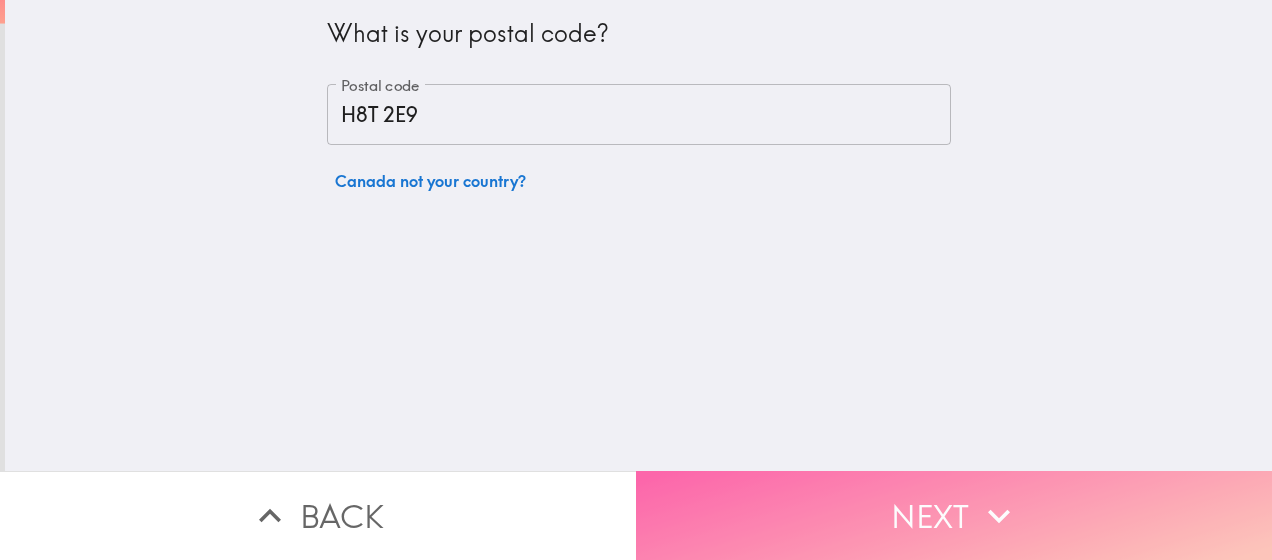 click on "Next" at bounding box center [954, 515] 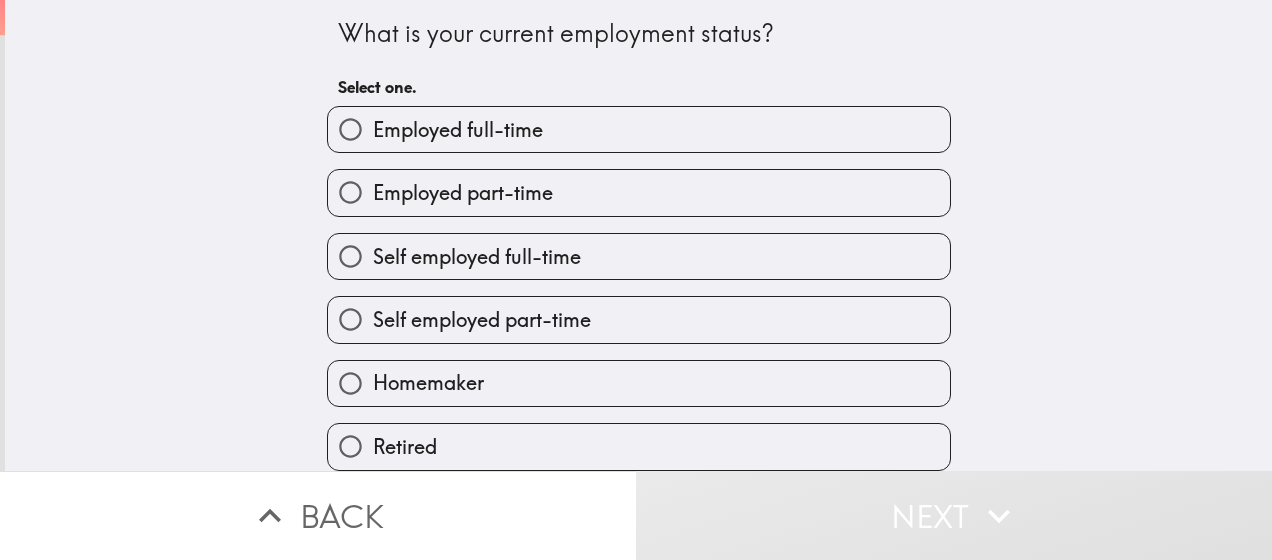 click on "Employed full-time" at bounding box center [458, 130] 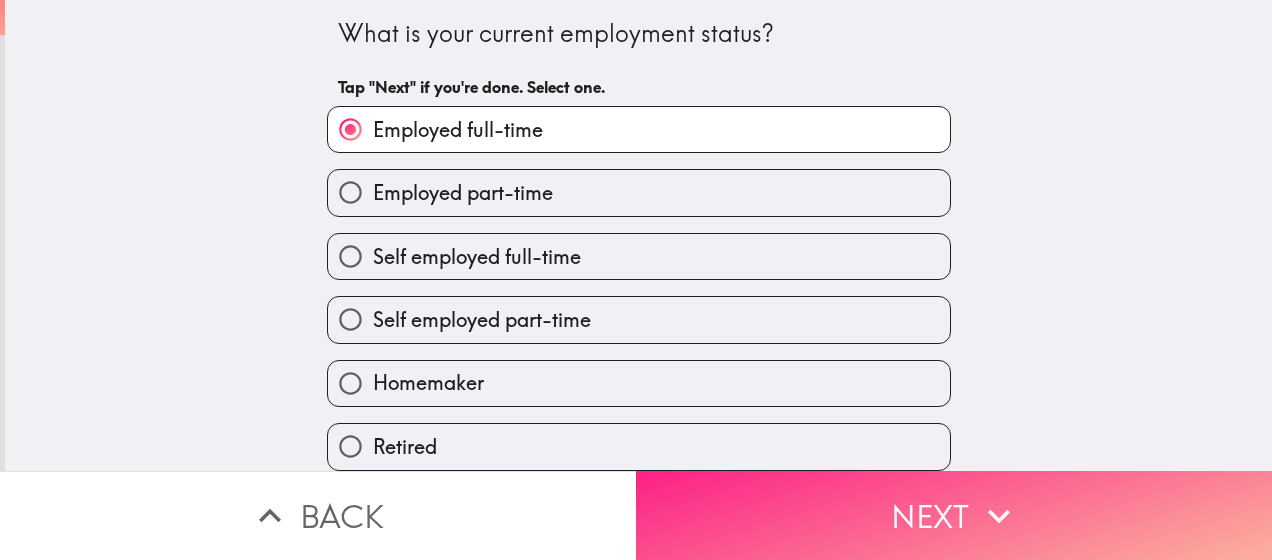 click on "Next" at bounding box center (954, 515) 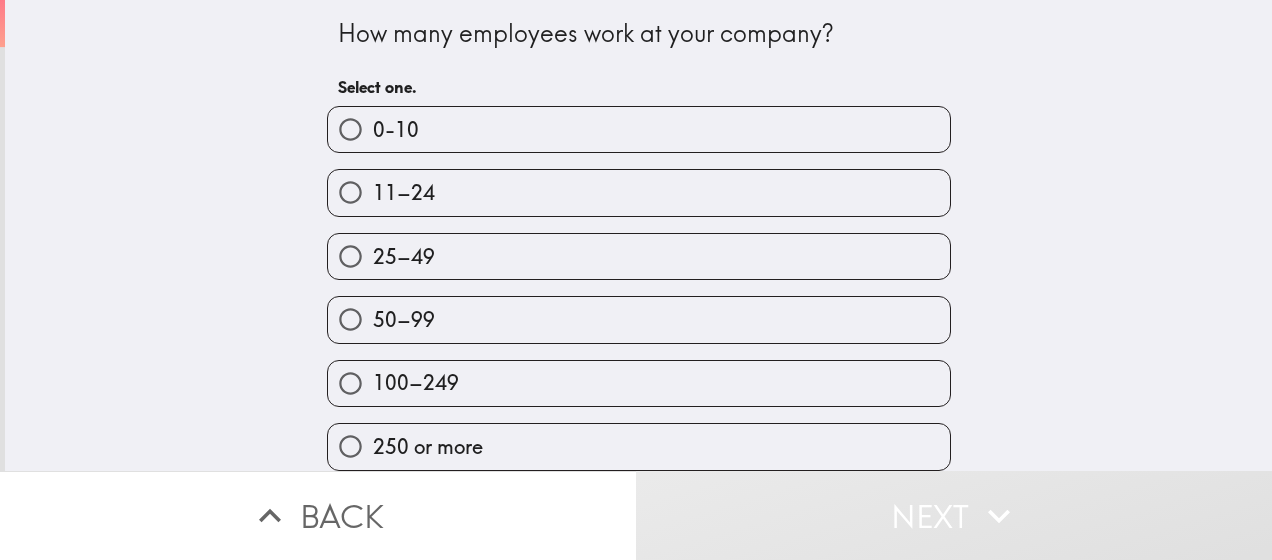 scroll, scrollTop: 18, scrollLeft: 0, axis: vertical 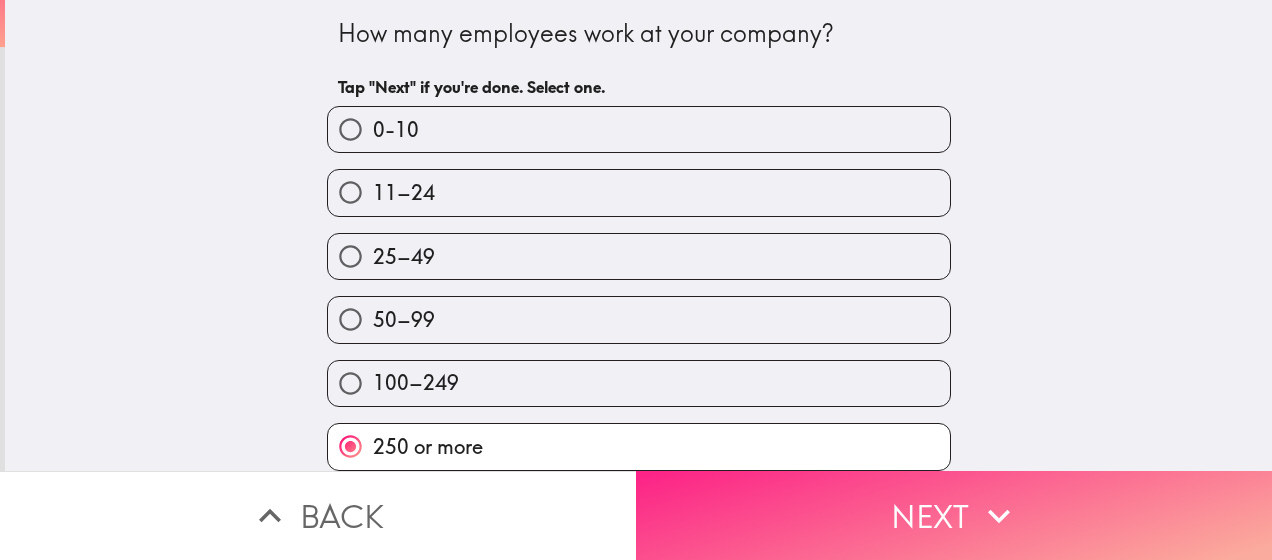 click on "Next" at bounding box center (954, 515) 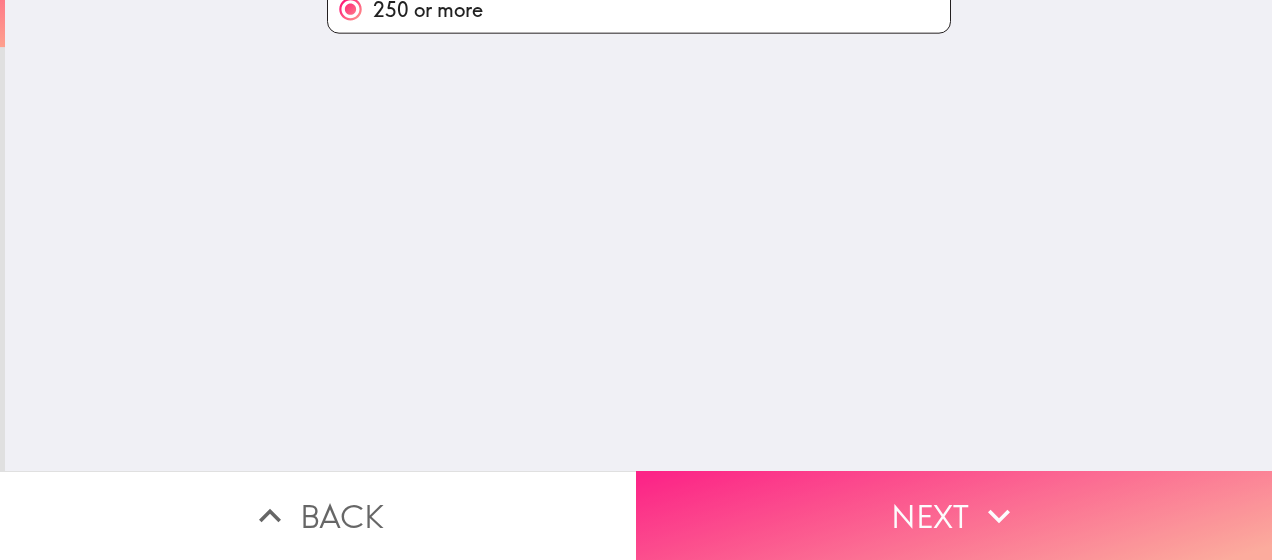 scroll, scrollTop: 0, scrollLeft: 0, axis: both 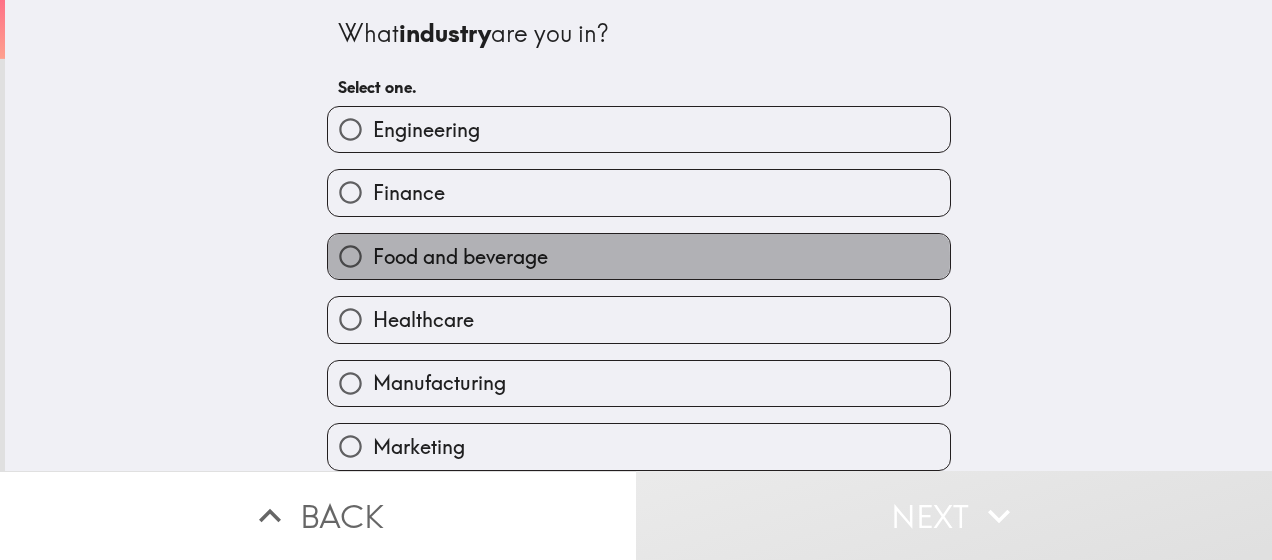 click on "Food and beverage" at bounding box center [460, 257] 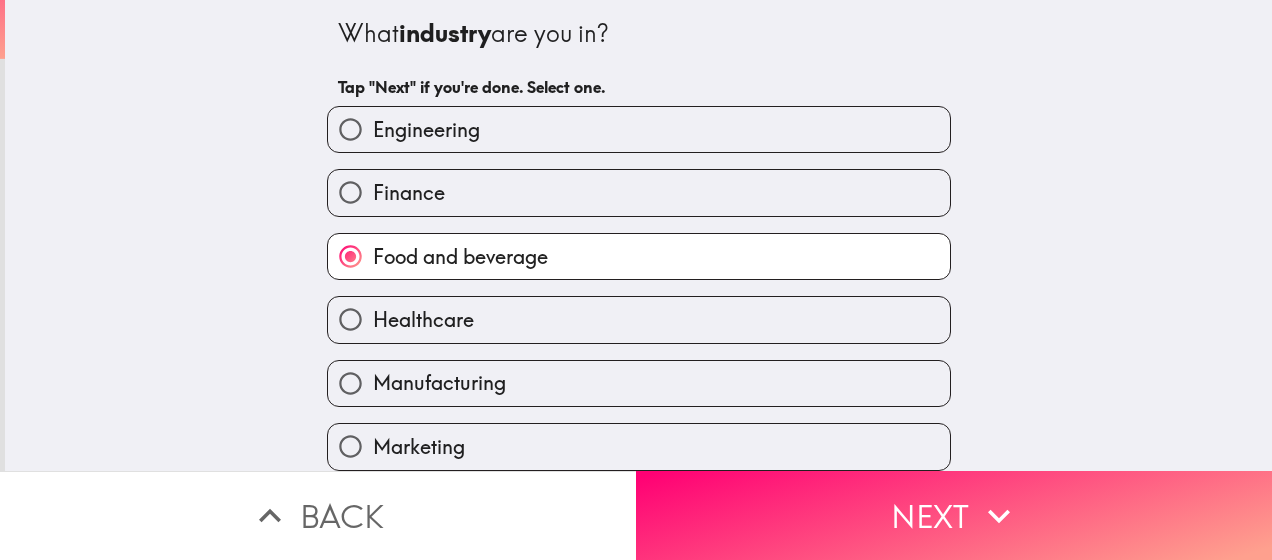 scroll, scrollTop: 146, scrollLeft: 0, axis: vertical 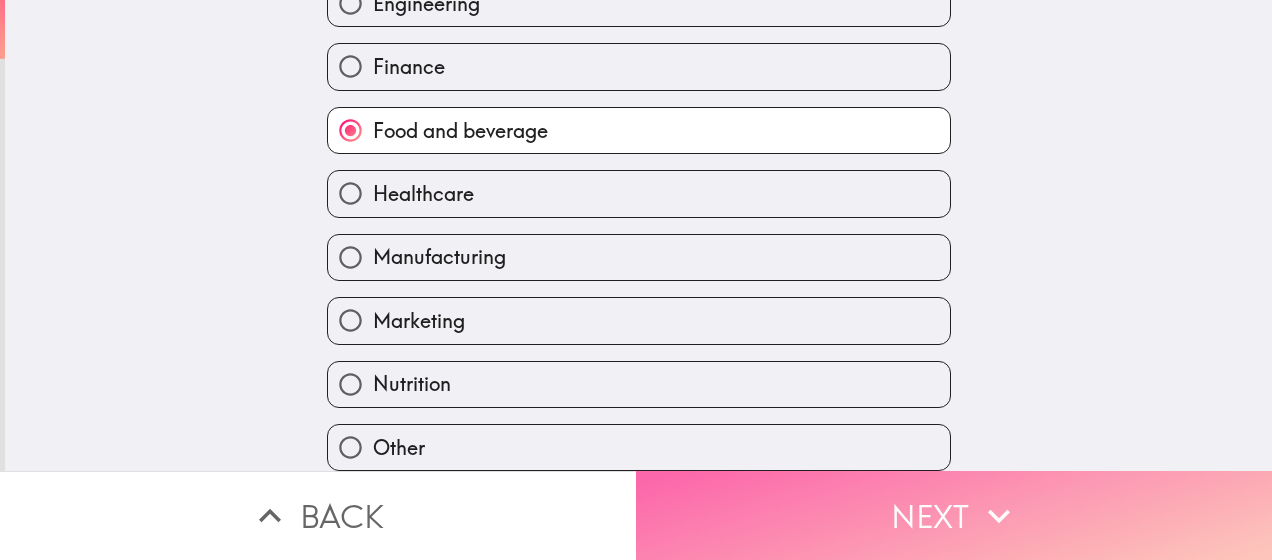 click on "Next" at bounding box center [954, 515] 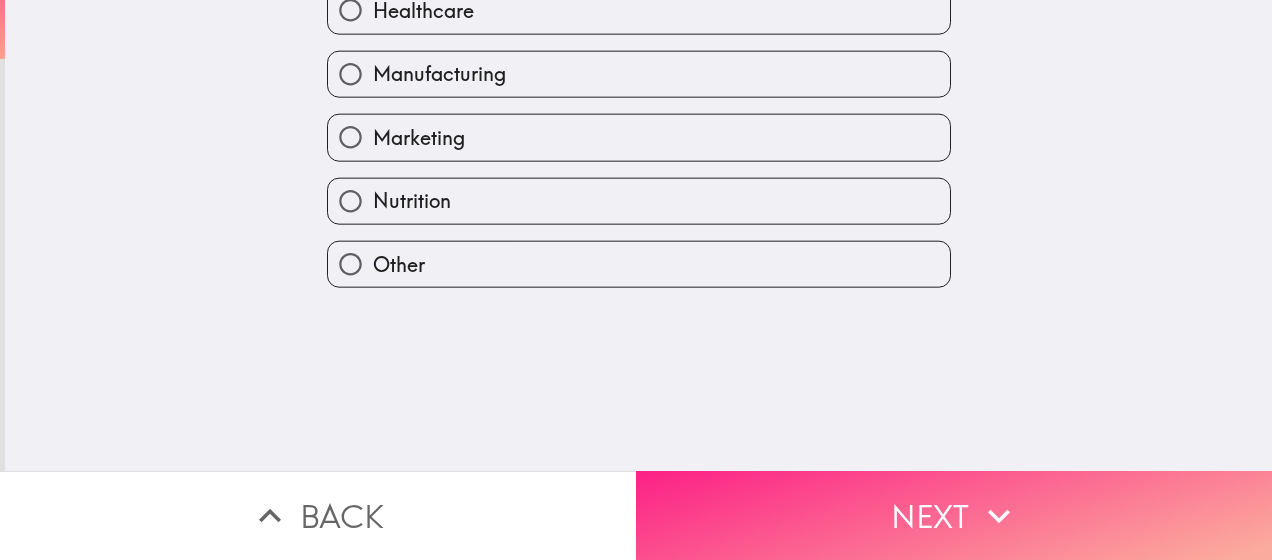 scroll, scrollTop: 0, scrollLeft: 0, axis: both 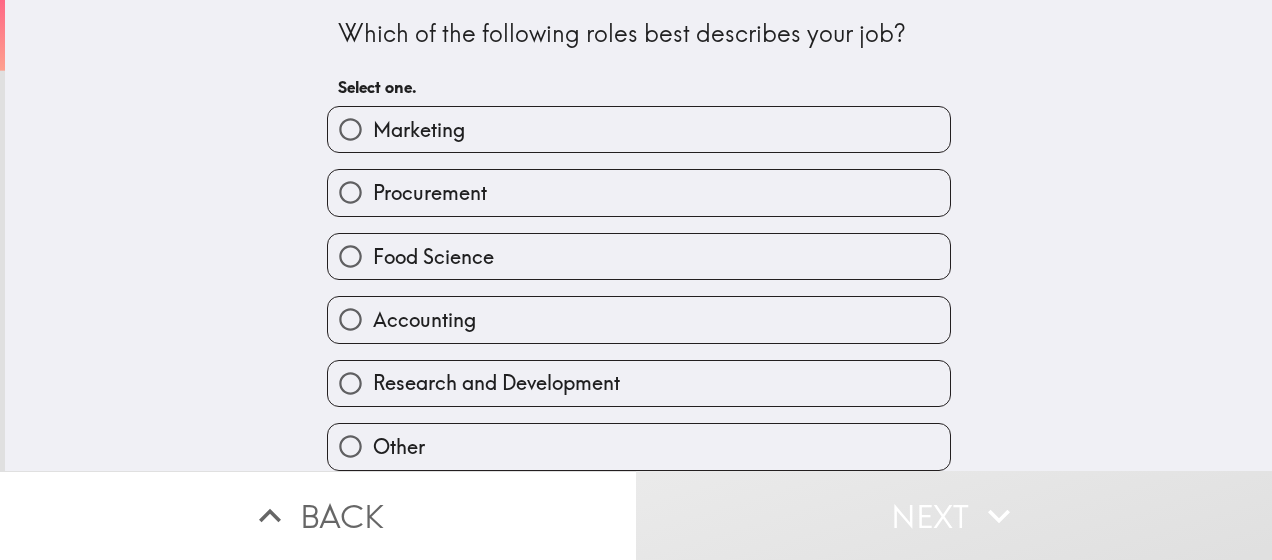 click on "Research and Development" at bounding box center [639, 383] 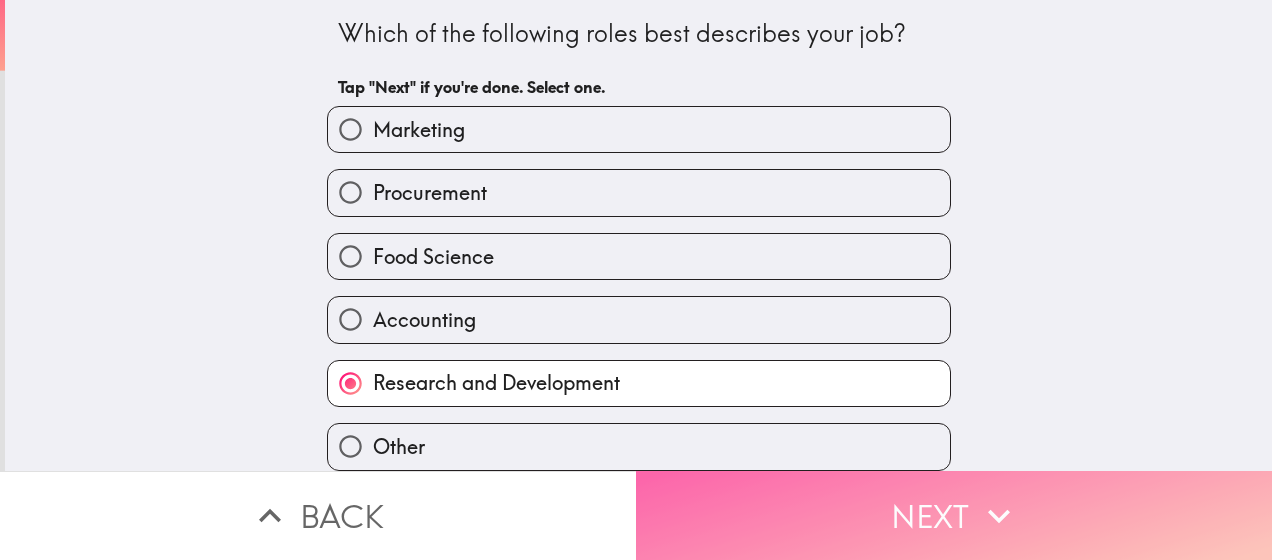 click on "Next" at bounding box center [954, 515] 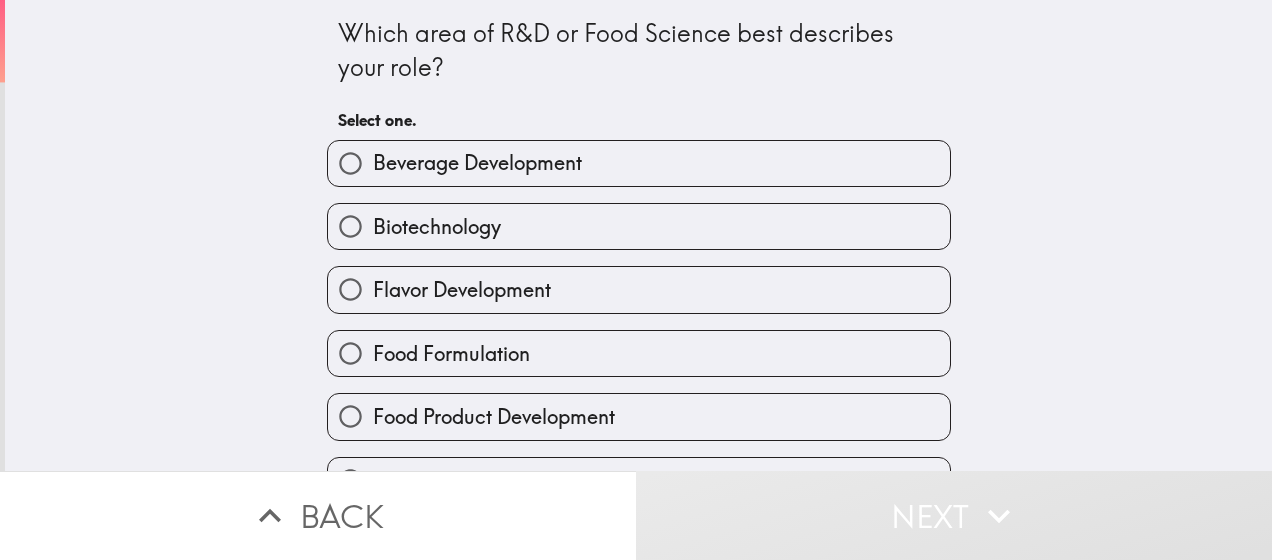 click on "Flavor Development" at bounding box center (462, 290) 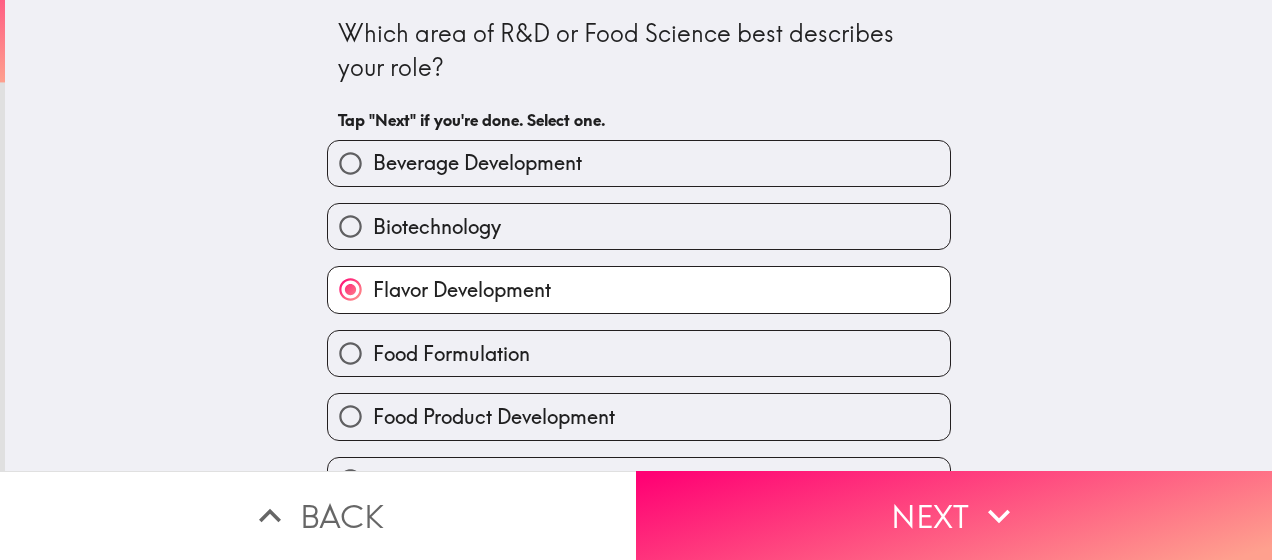 click on "Food Formulation" at bounding box center (451, 354) 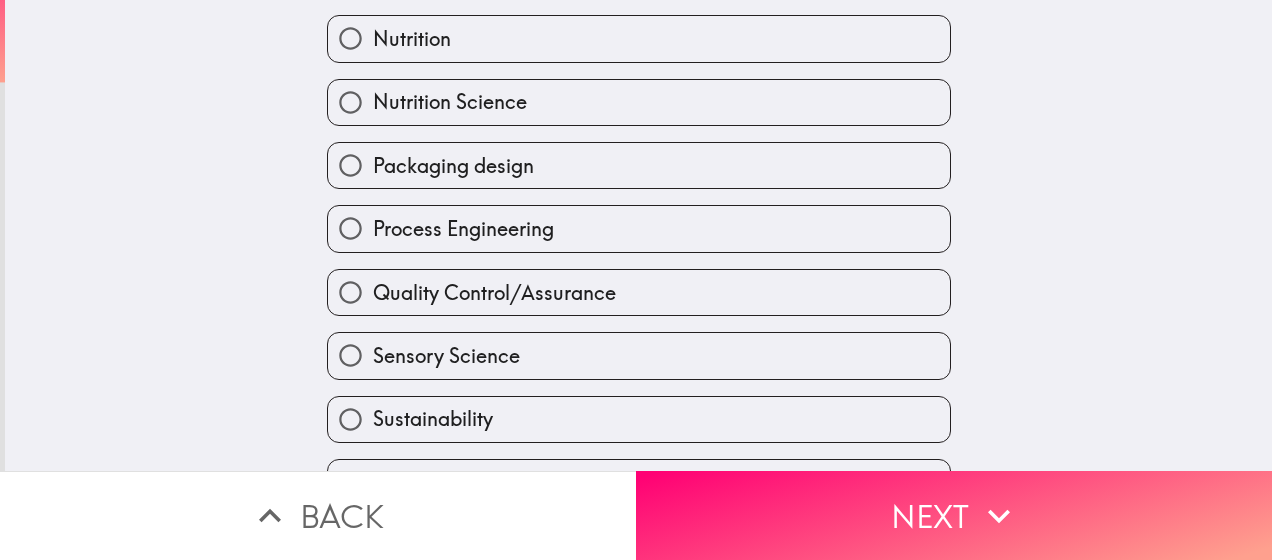 scroll, scrollTop: 824, scrollLeft: 0, axis: vertical 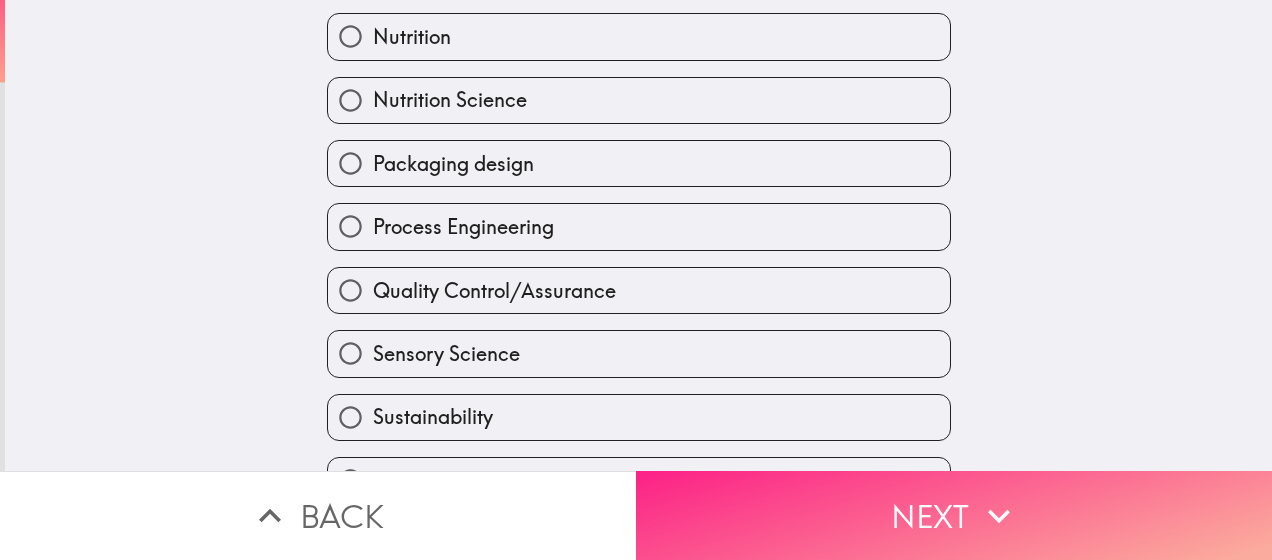 click on "Next" at bounding box center [954, 515] 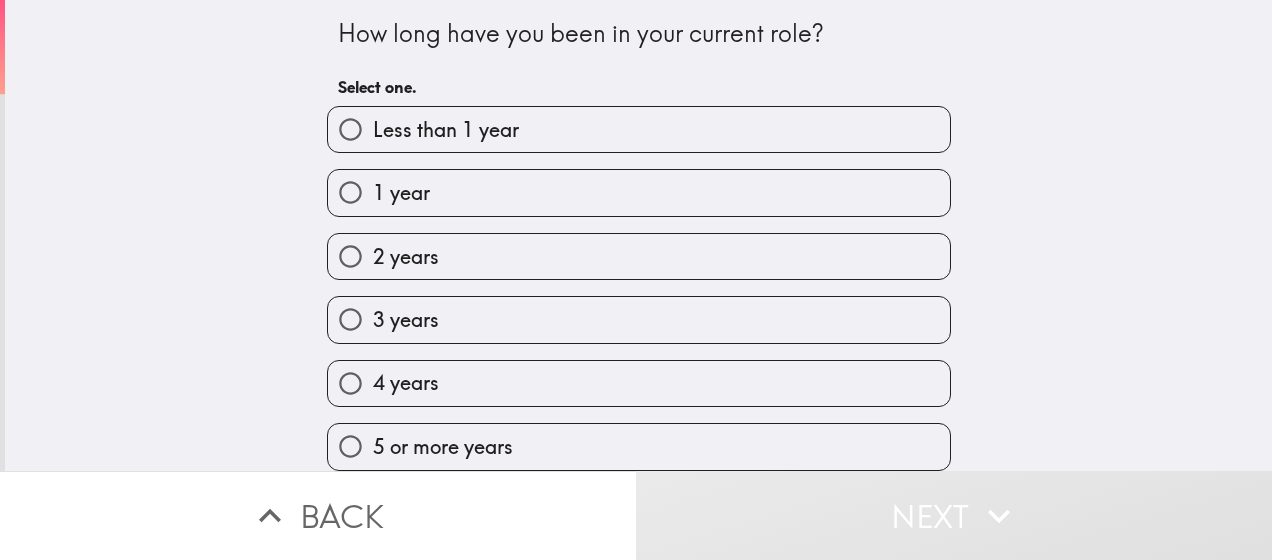 scroll, scrollTop: 18, scrollLeft: 0, axis: vertical 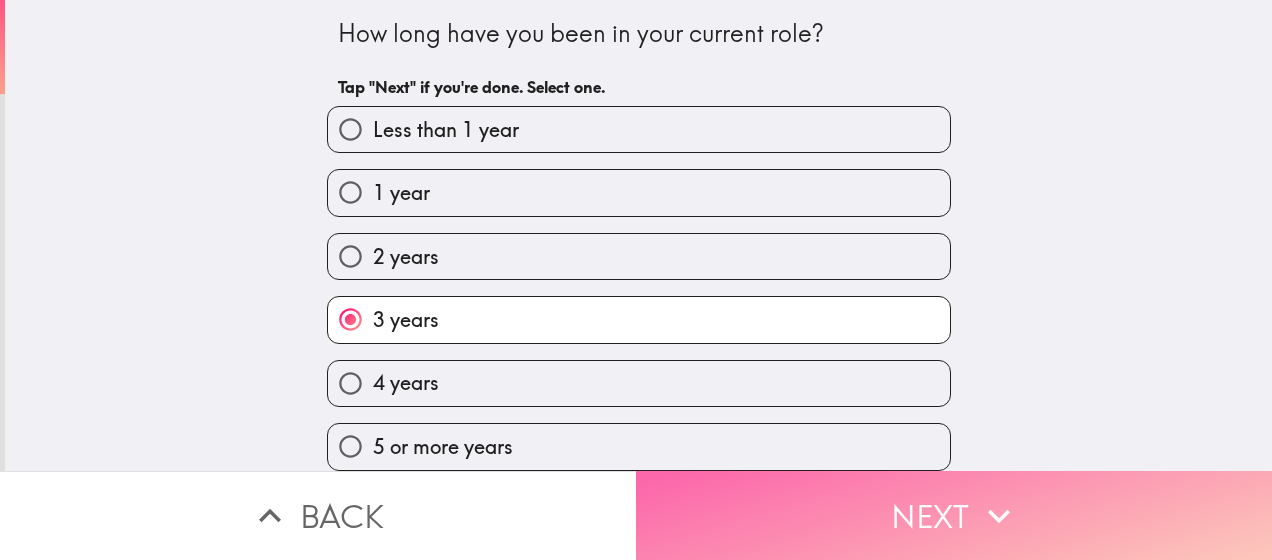 click on "Next" at bounding box center (954, 515) 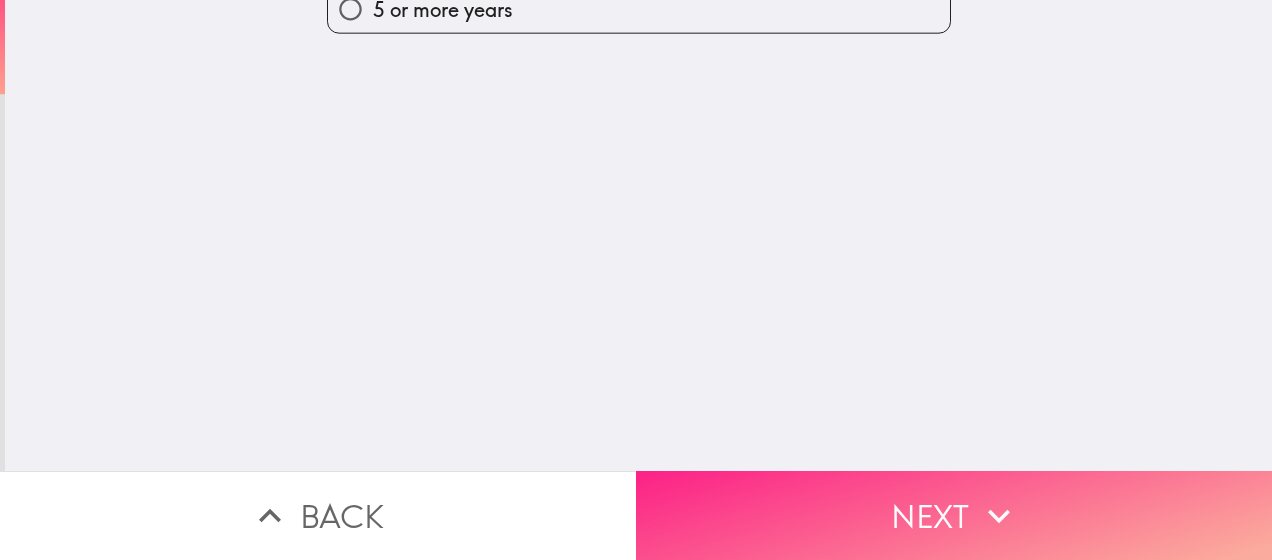 scroll, scrollTop: 0, scrollLeft: 0, axis: both 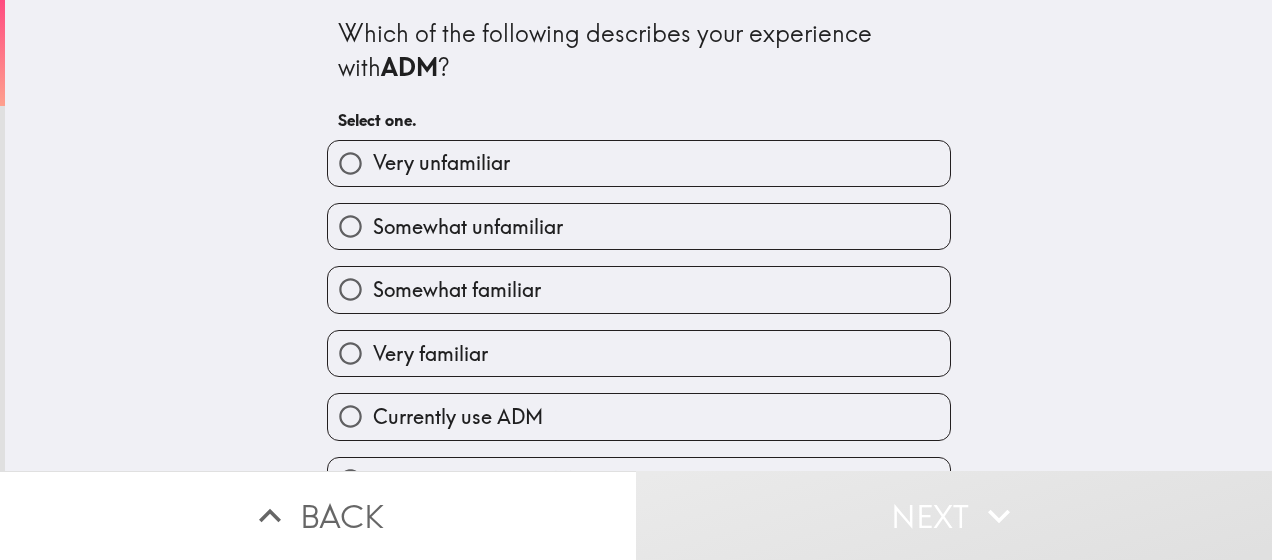click on "Very familiar" at bounding box center (430, 354) 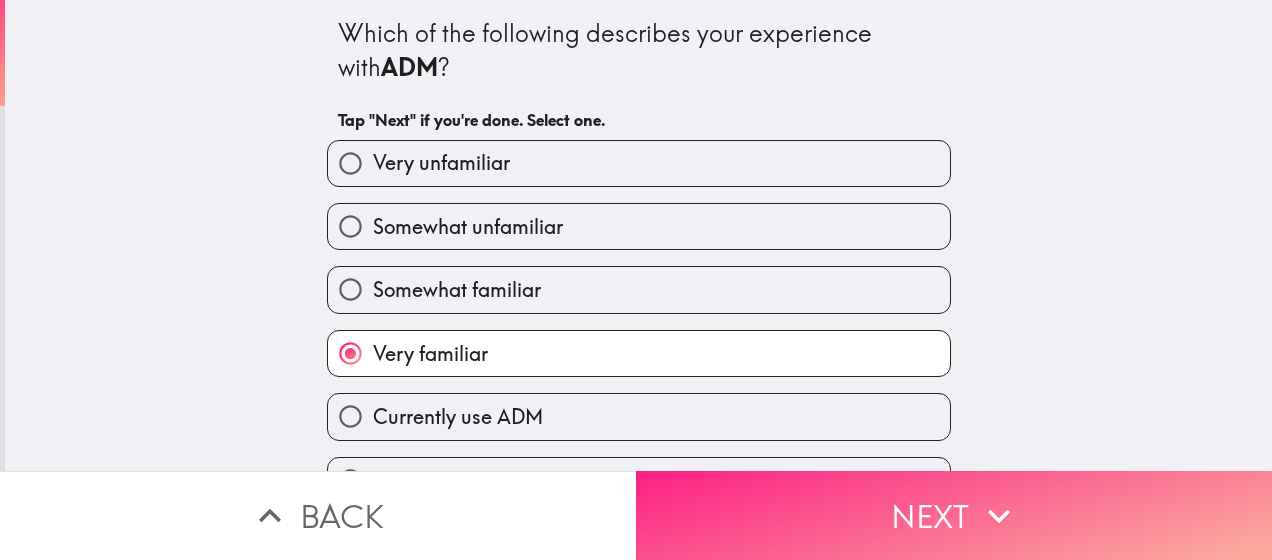 click on "Next" at bounding box center (954, 515) 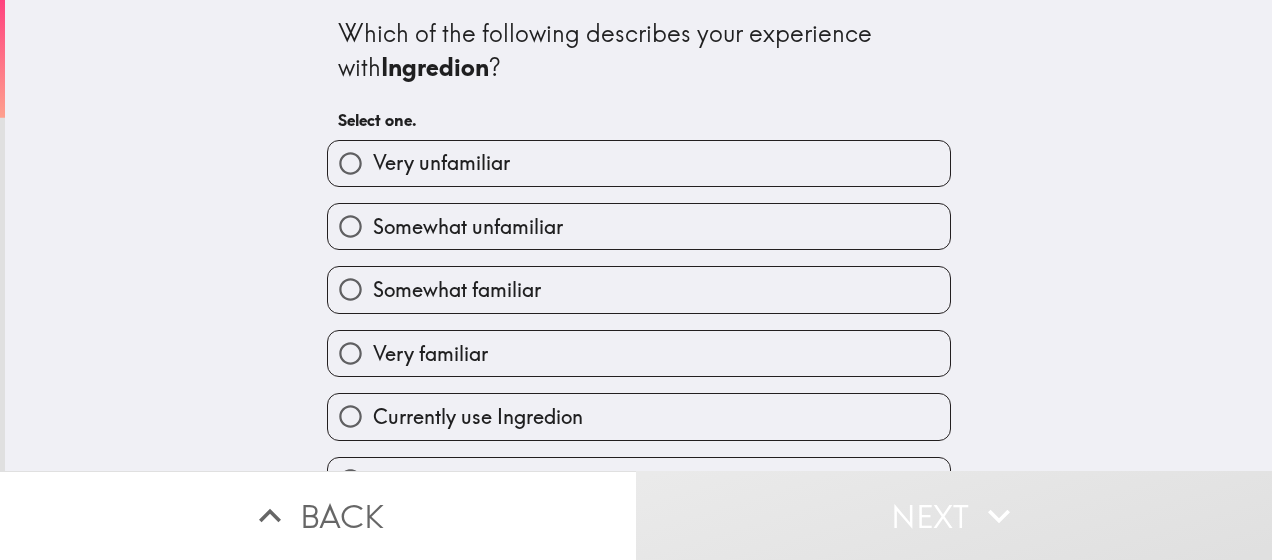 click on "Very familiar" at bounding box center [430, 354] 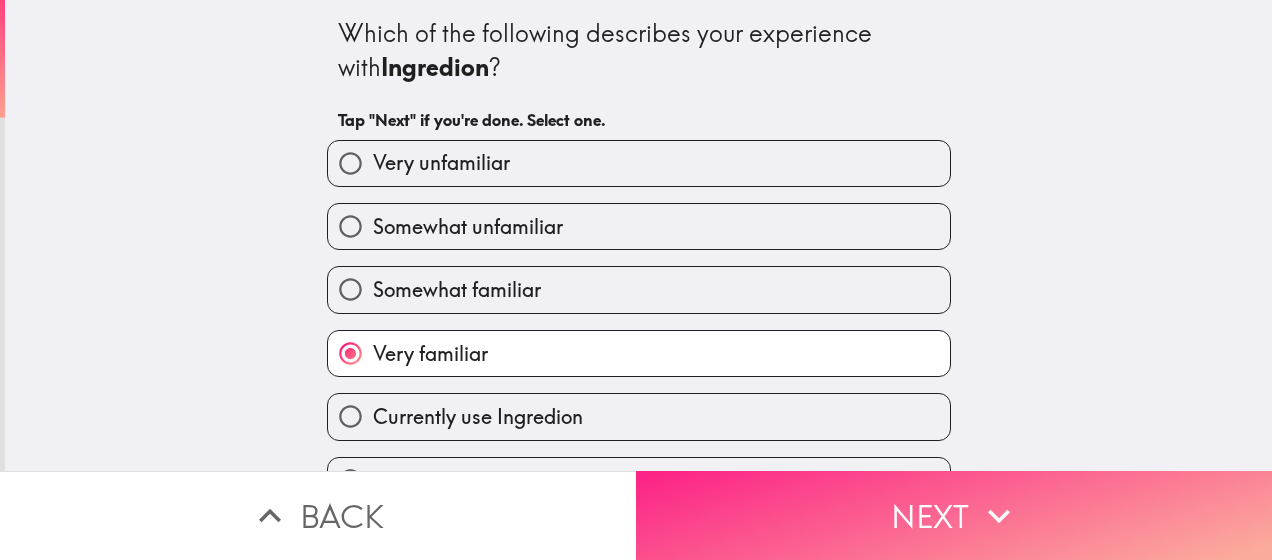 click on "Next" at bounding box center (954, 515) 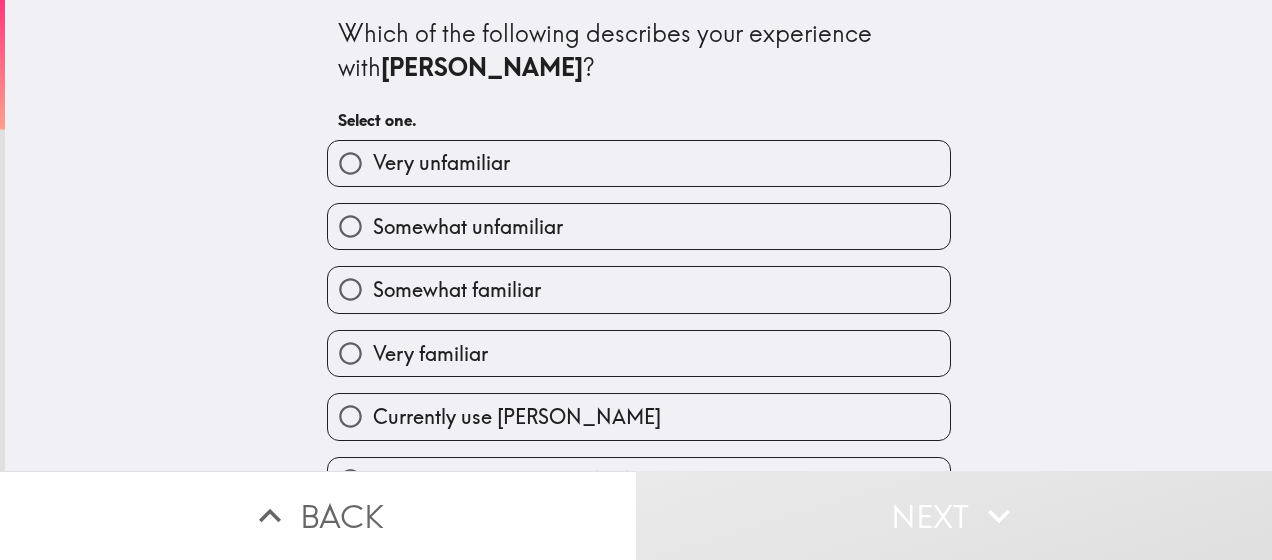 click on "Somewhat familiar" at bounding box center (639, 289) 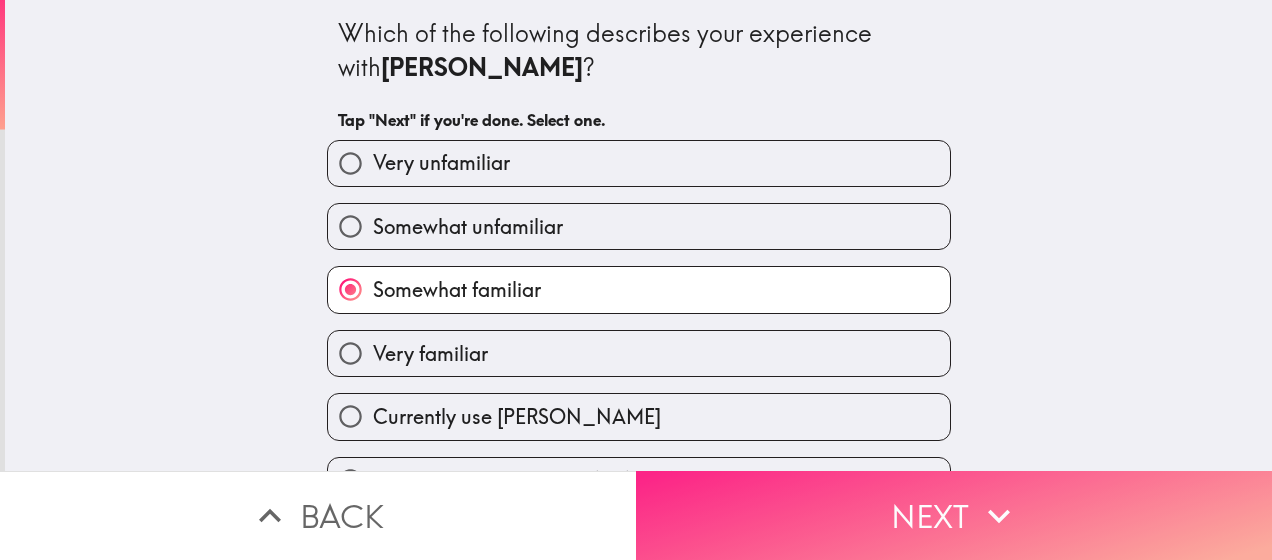 click on "Next" at bounding box center [954, 515] 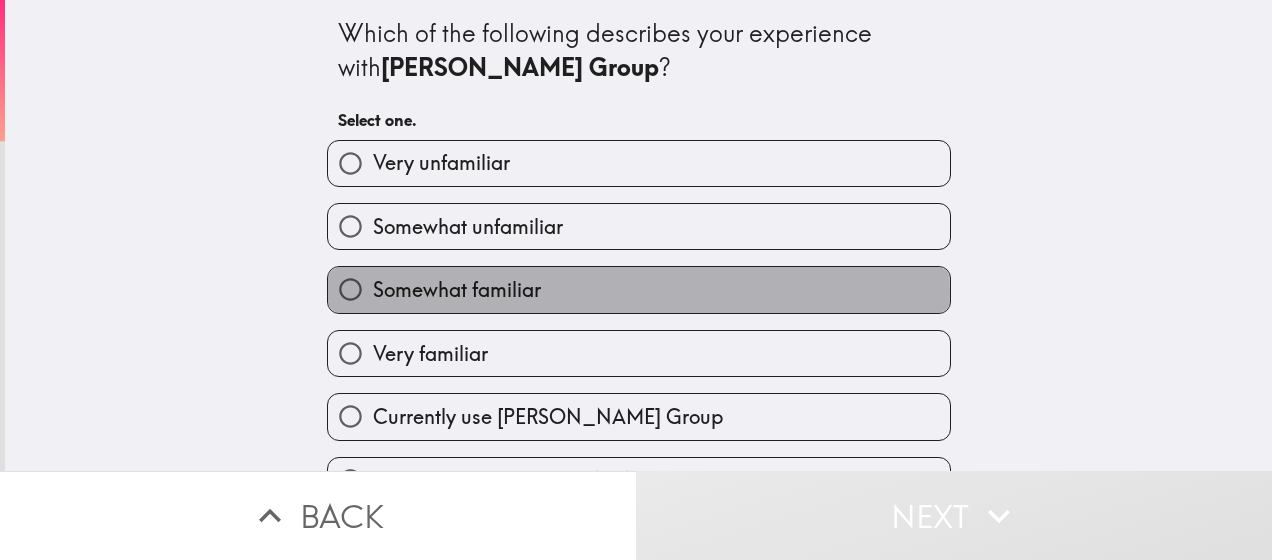 click on "Somewhat familiar" at bounding box center (457, 290) 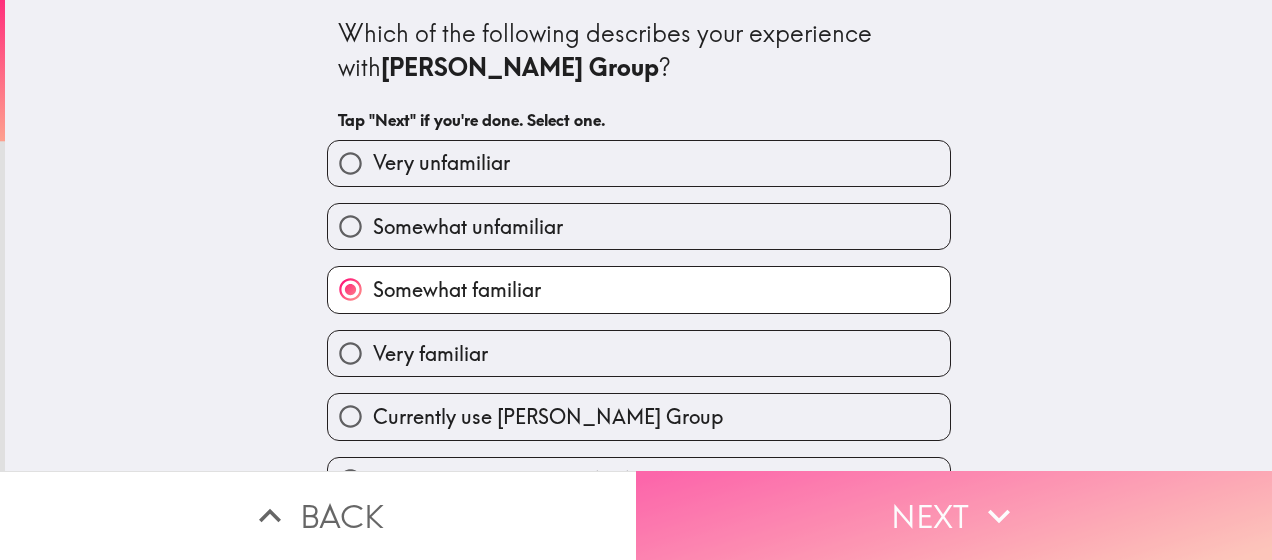 click on "Next" at bounding box center (954, 515) 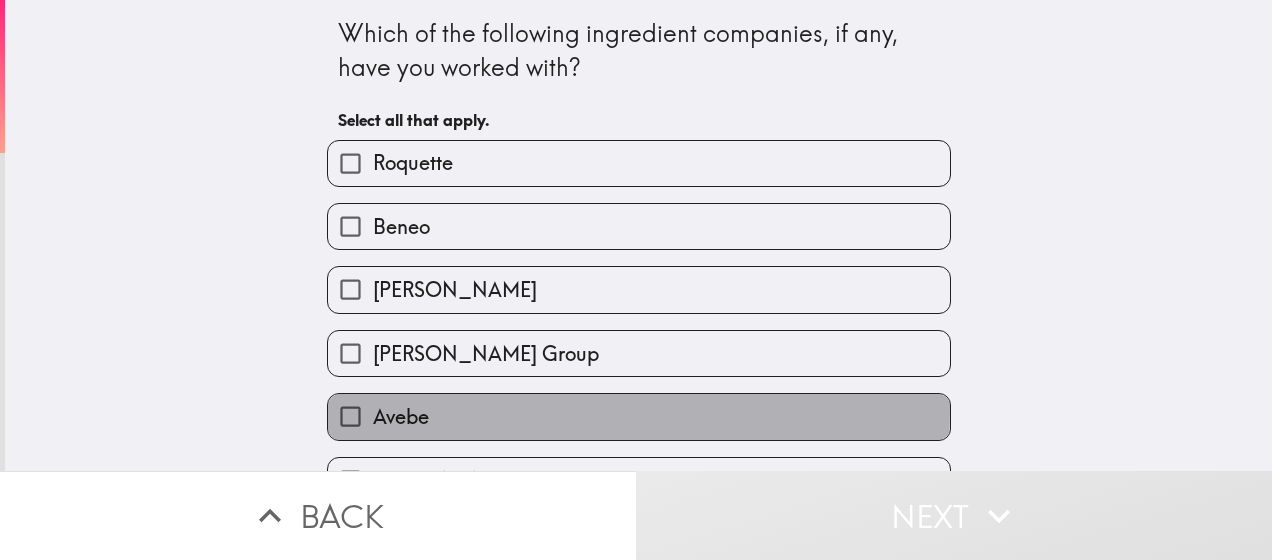 click on "Avebe" at bounding box center (401, 417) 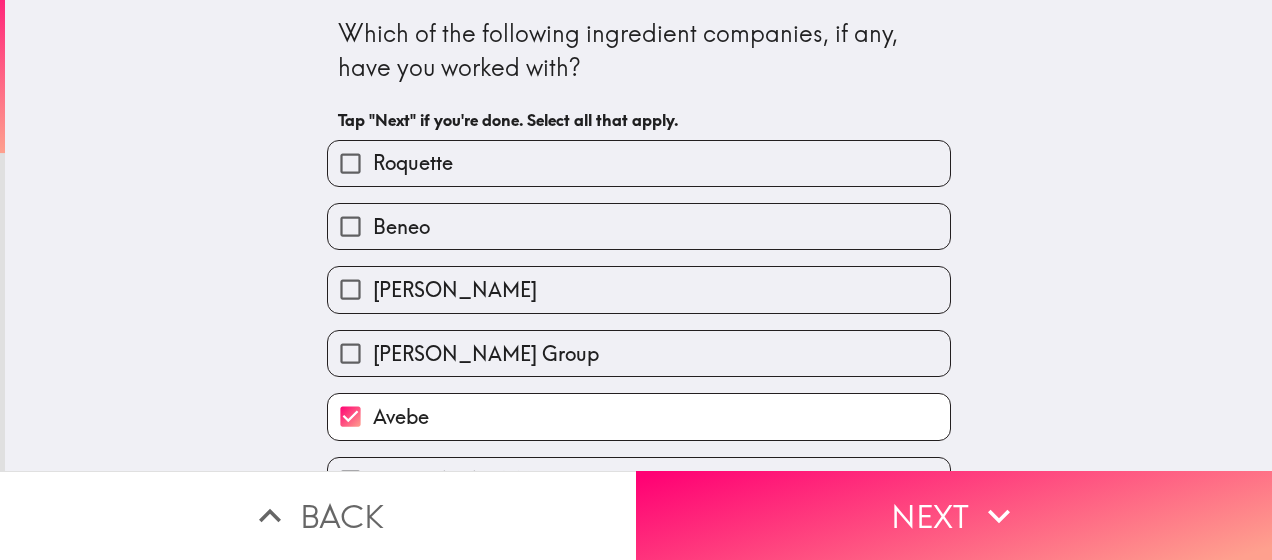 click on "[PERSON_NAME] Group" at bounding box center (639, 353) 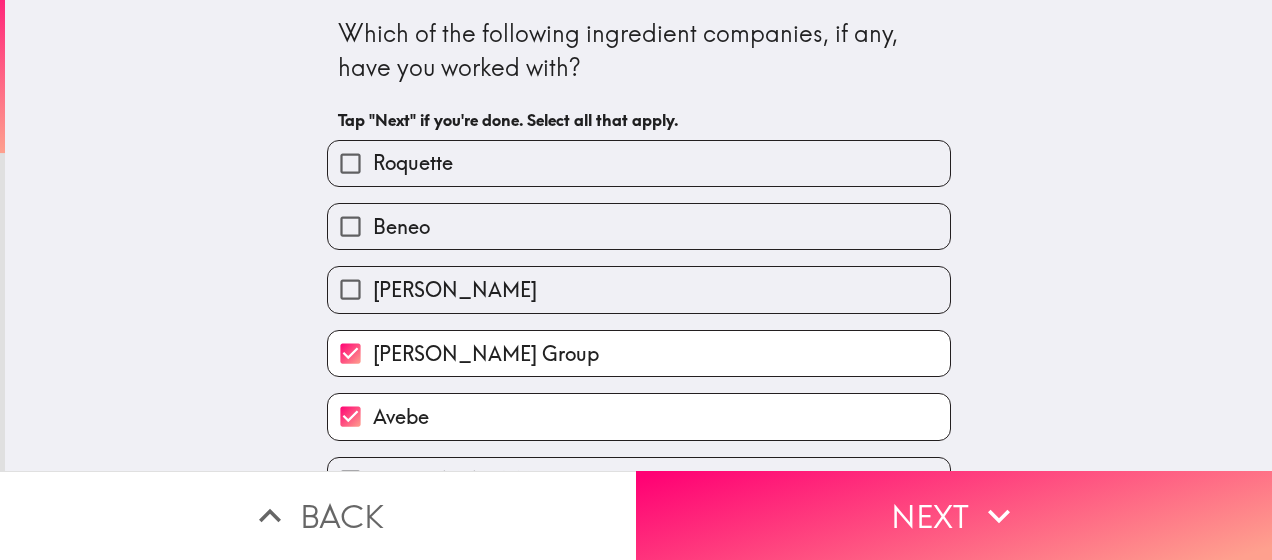 click on "[PERSON_NAME]" at bounding box center [455, 290] 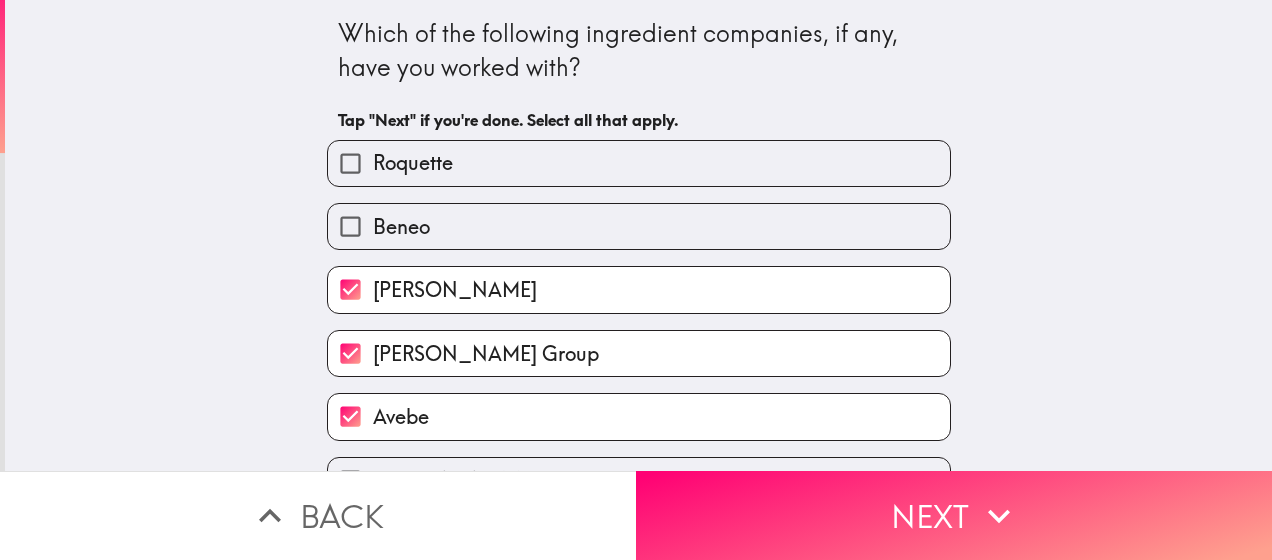 click on "Roquette" at bounding box center (413, 163) 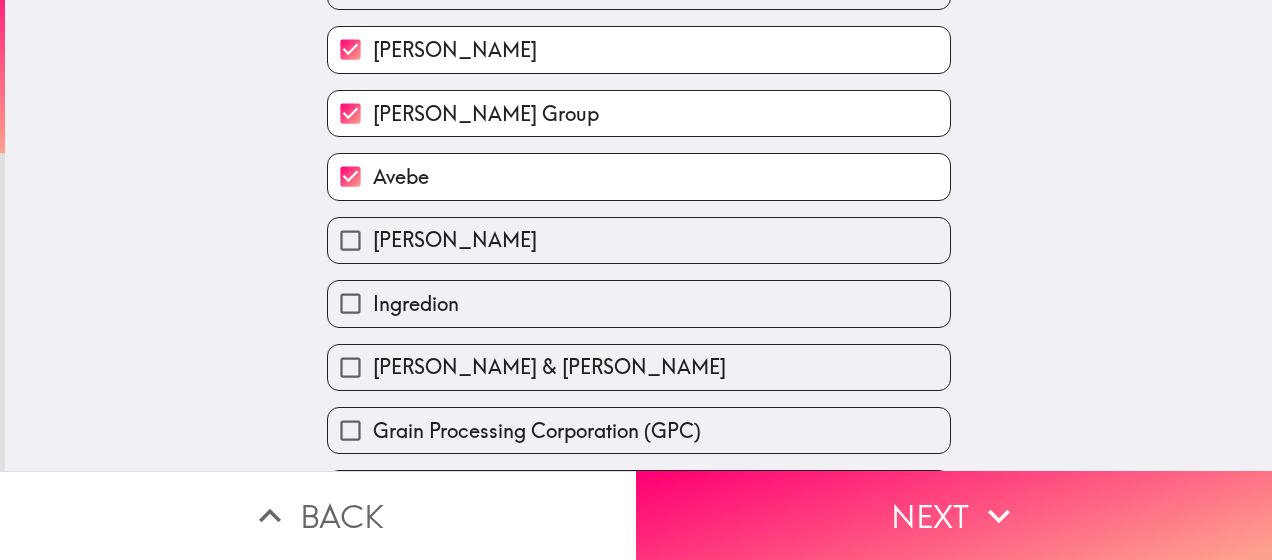scroll, scrollTop: 322, scrollLeft: 0, axis: vertical 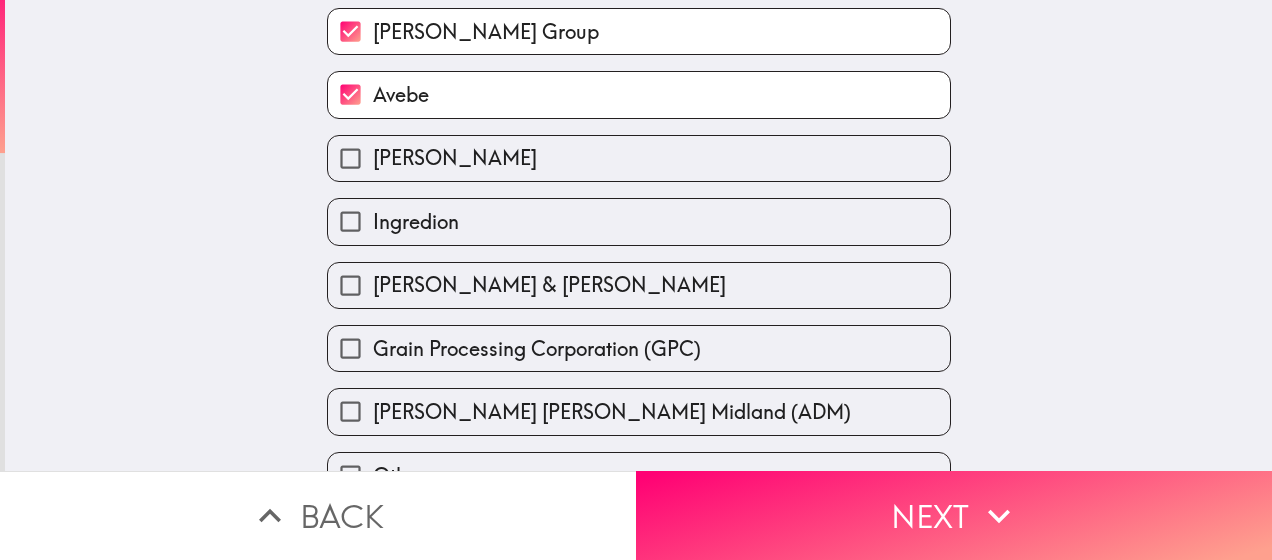 click on "[PERSON_NAME] & [PERSON_NAME]" at bounding box center [631, 277] 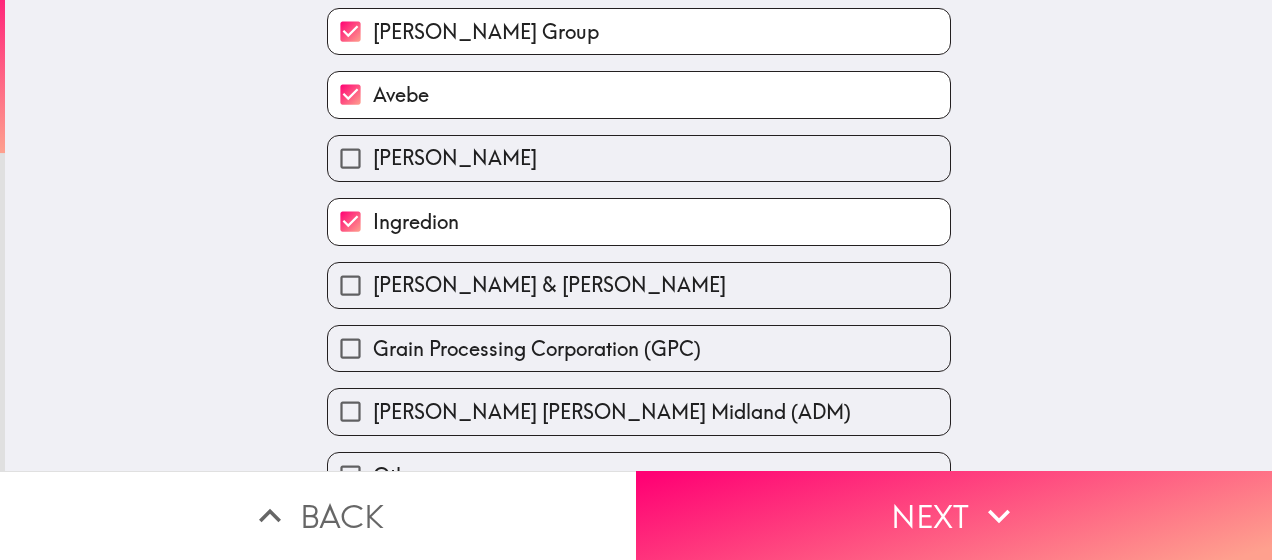 click on "[PERSON_NAME] & [PERSON_NAME]" at bounding box center (549, 285) 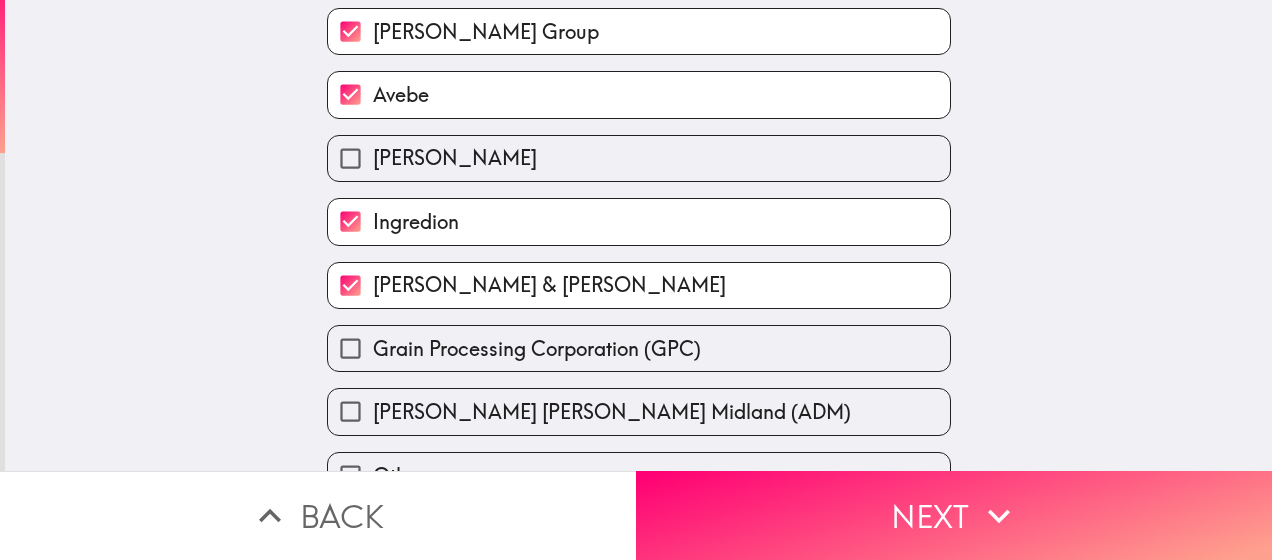 scroll, scrollTop: 372, scrollLeft: 0, axis: vertical 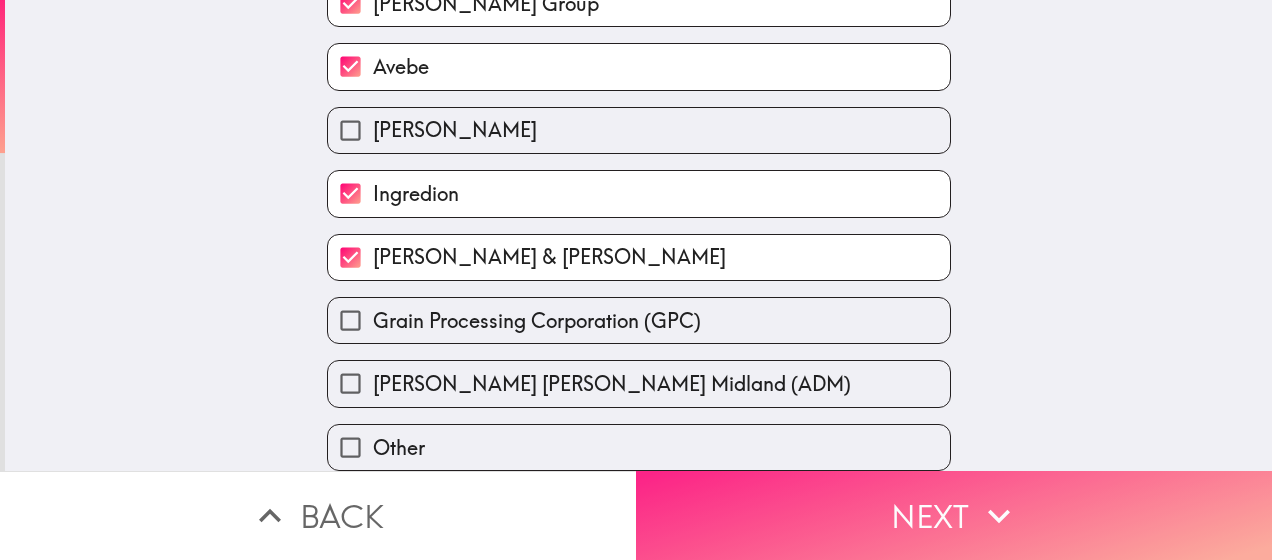 click on "Next" at bounding box center (954, 515) 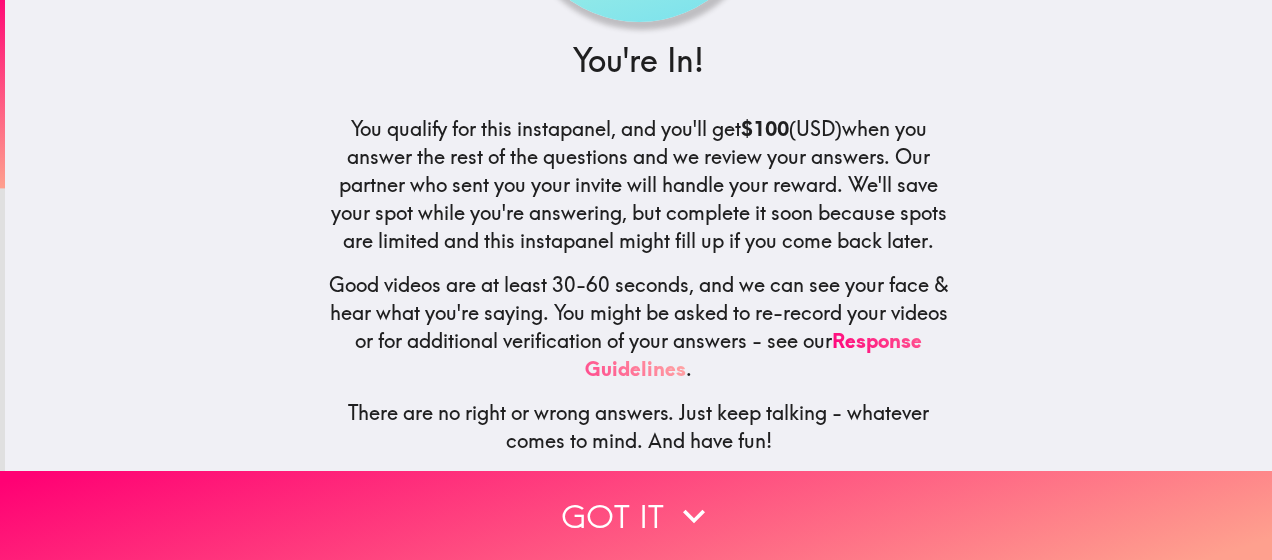 scroll, scrollTop: 264, scrollLeft: 0, axis: vertical 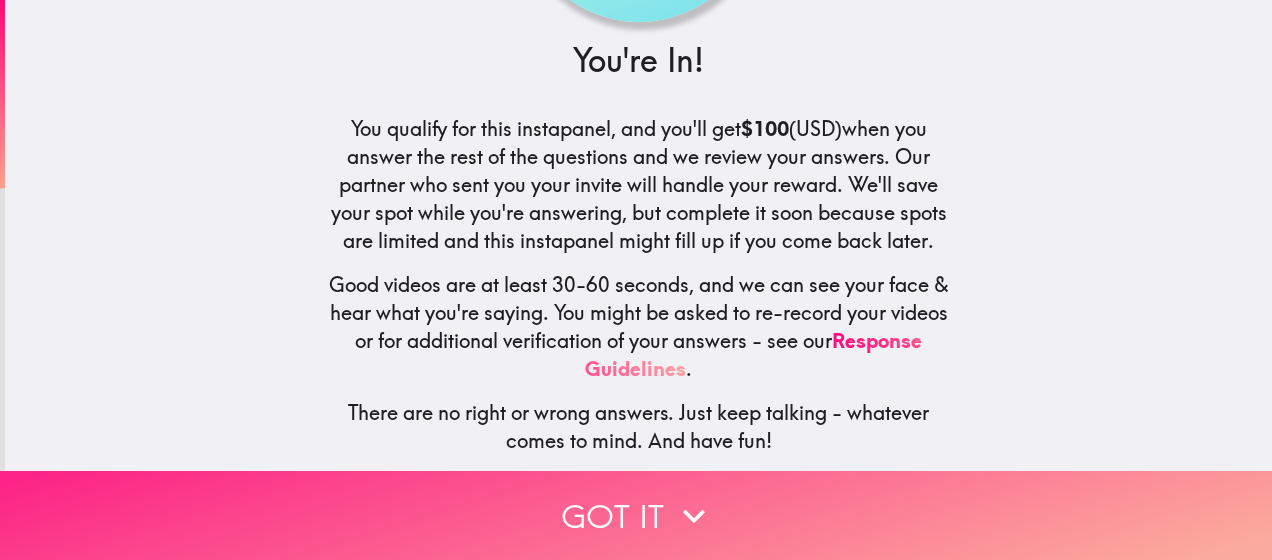 drag, startPoint x: 934, startPoint y: 374, endPoint x: 610, endPoint y: 478, distance: 340.28223 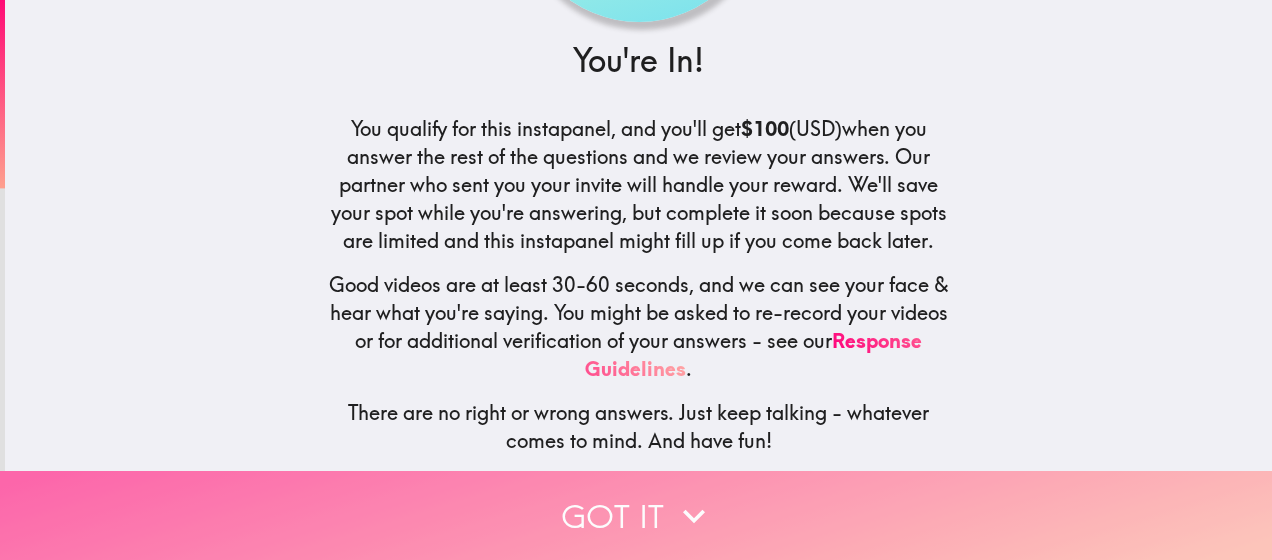 click on "Got it" at bounding box center (636, 515) 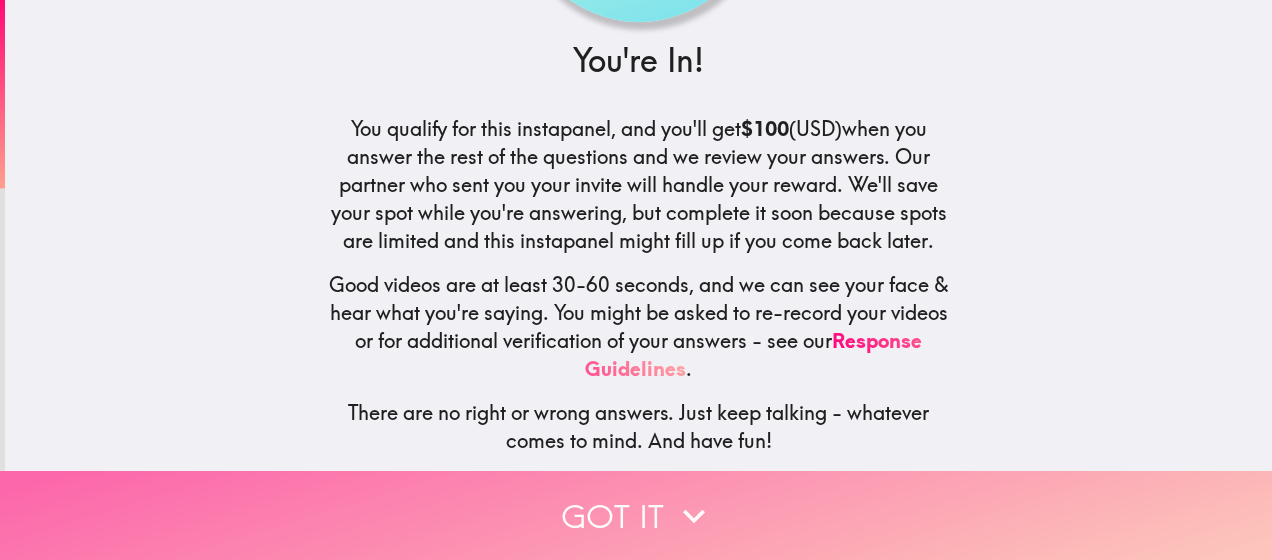scroll, scrollTop: 0, scrollLeft: 0, axis: both 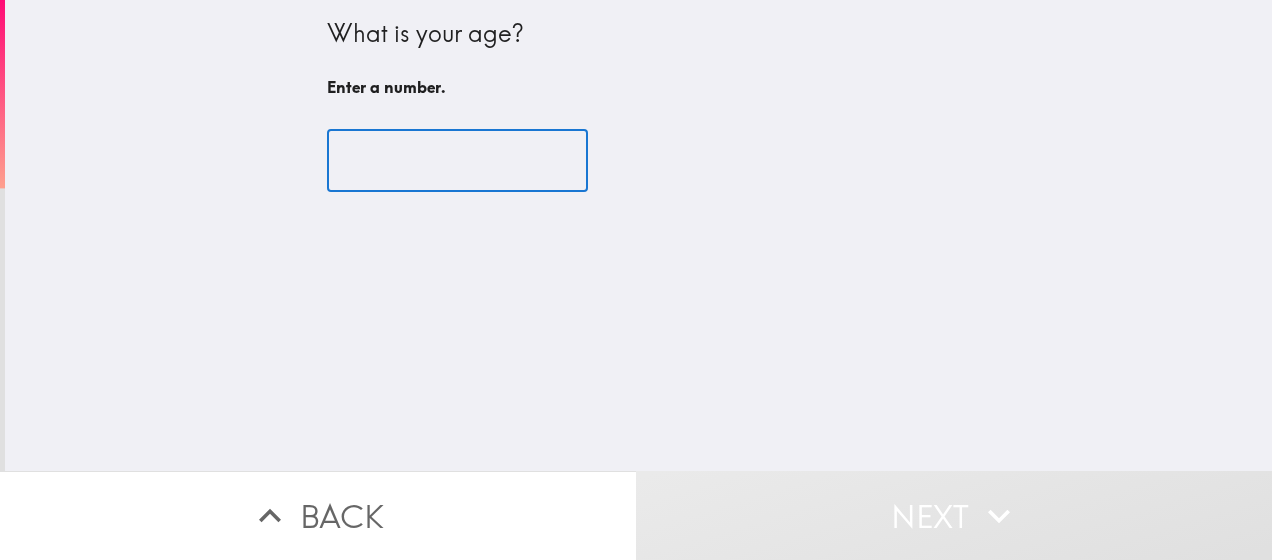 click at bounding box center (457, 161) 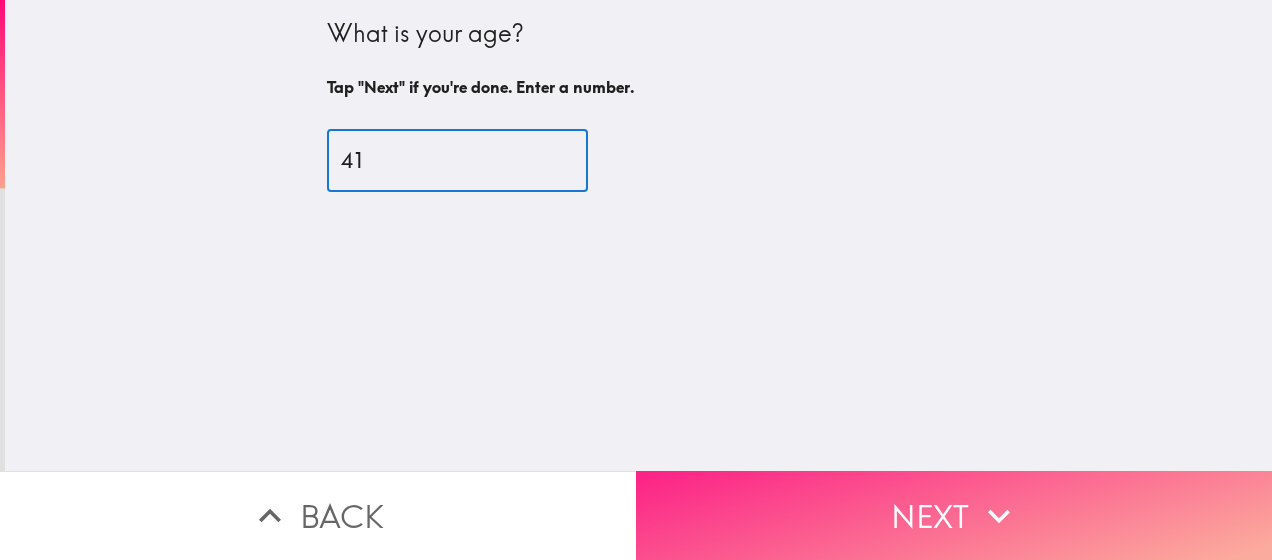 type on "41" 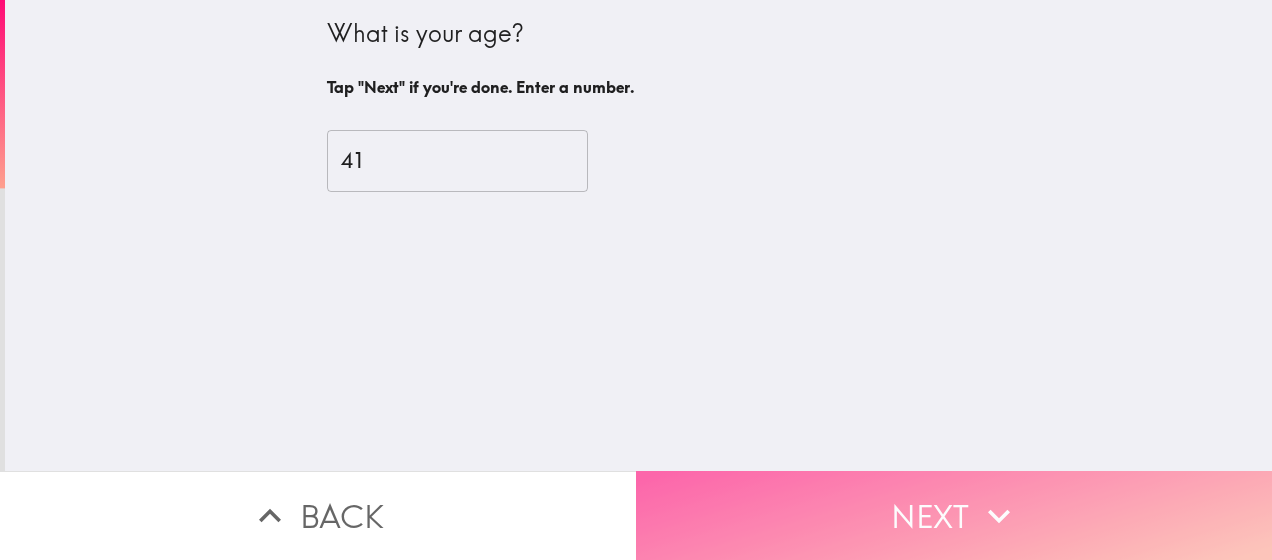 click on "Next" at bounding box center (954, 515) 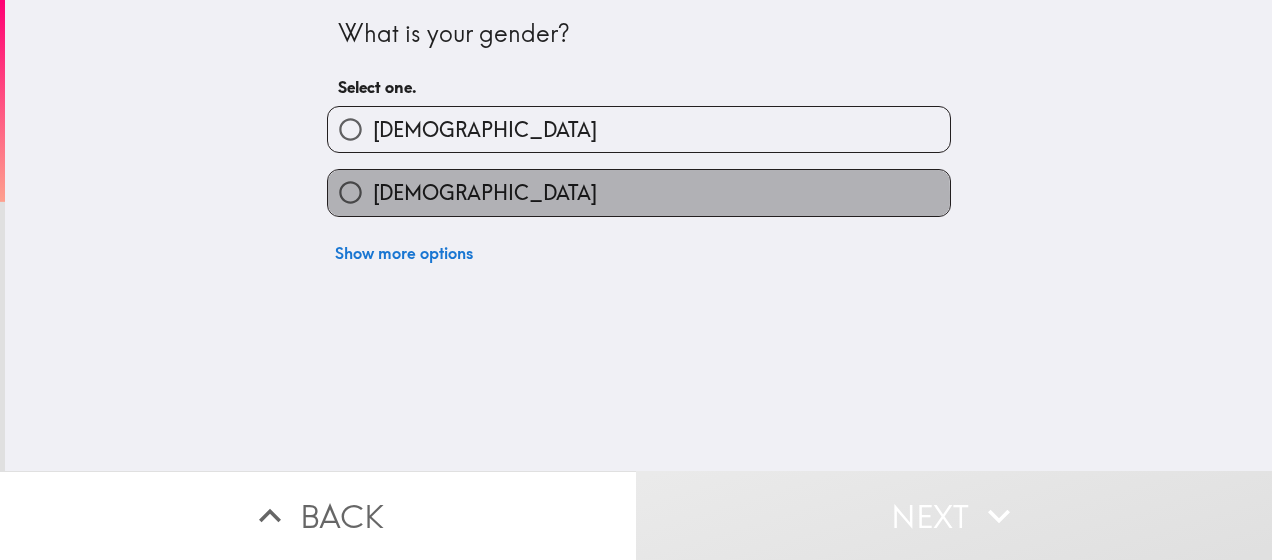 click on "[DEMOGRAPHIC_DATA]" at bounding box center [639, 192] 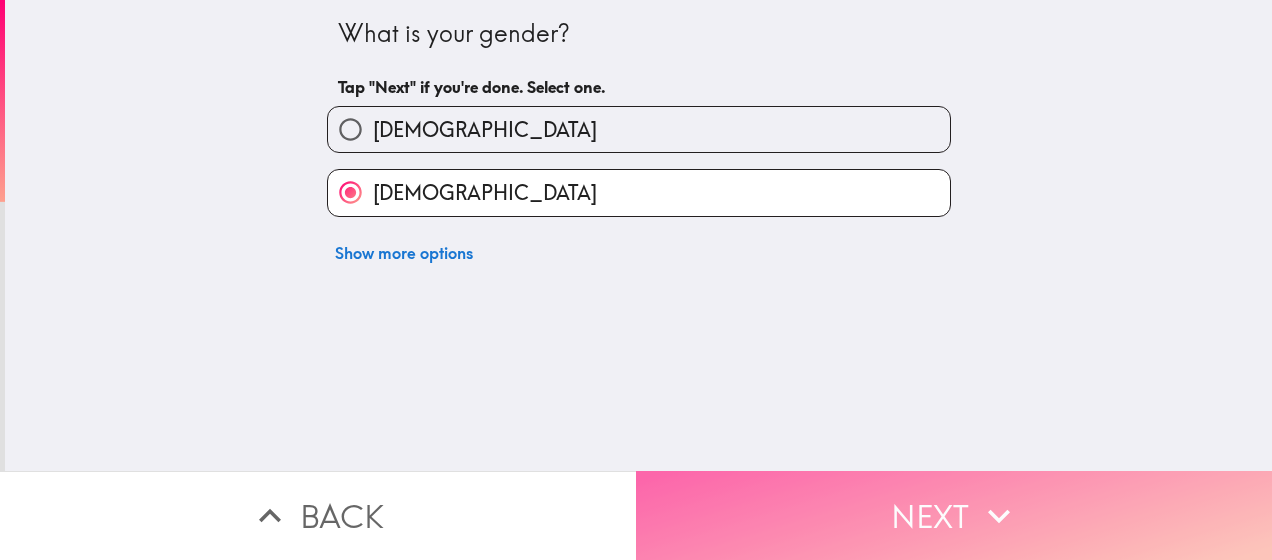 click on "Next" at bounding box center (954, 515) 